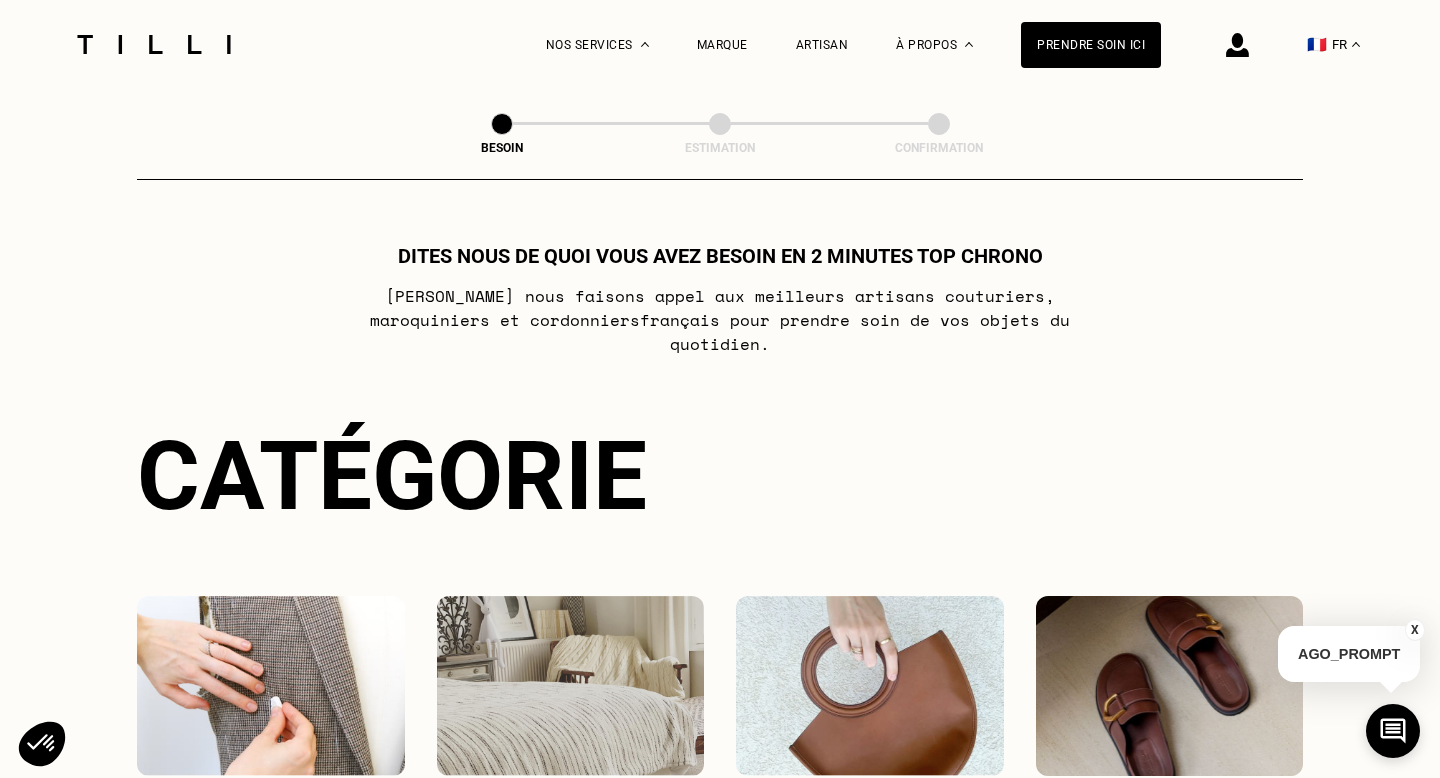 scroll, scrollTop: 65, scrollLeft: 0, axis: vertical 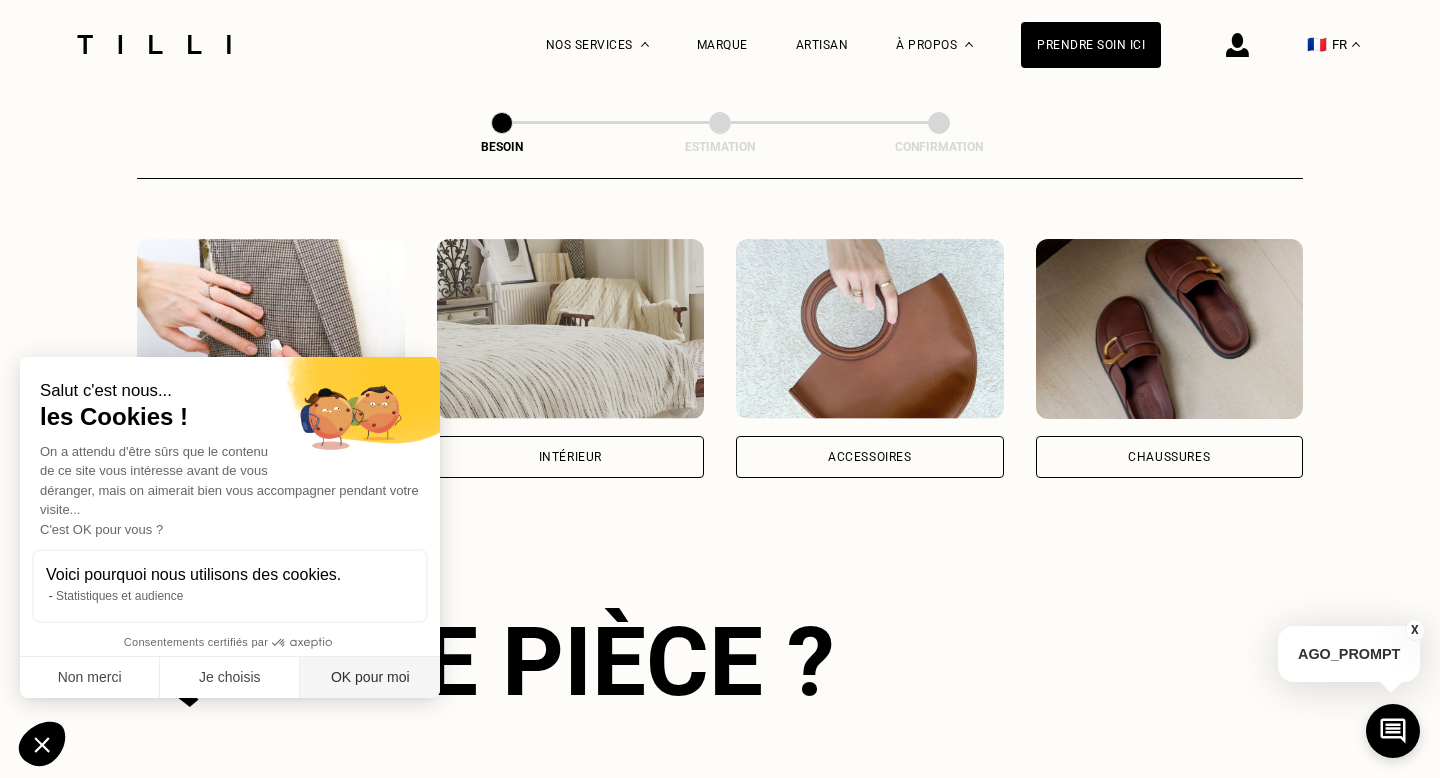 click on "OK pour moi" at bounding box center [370, 678] 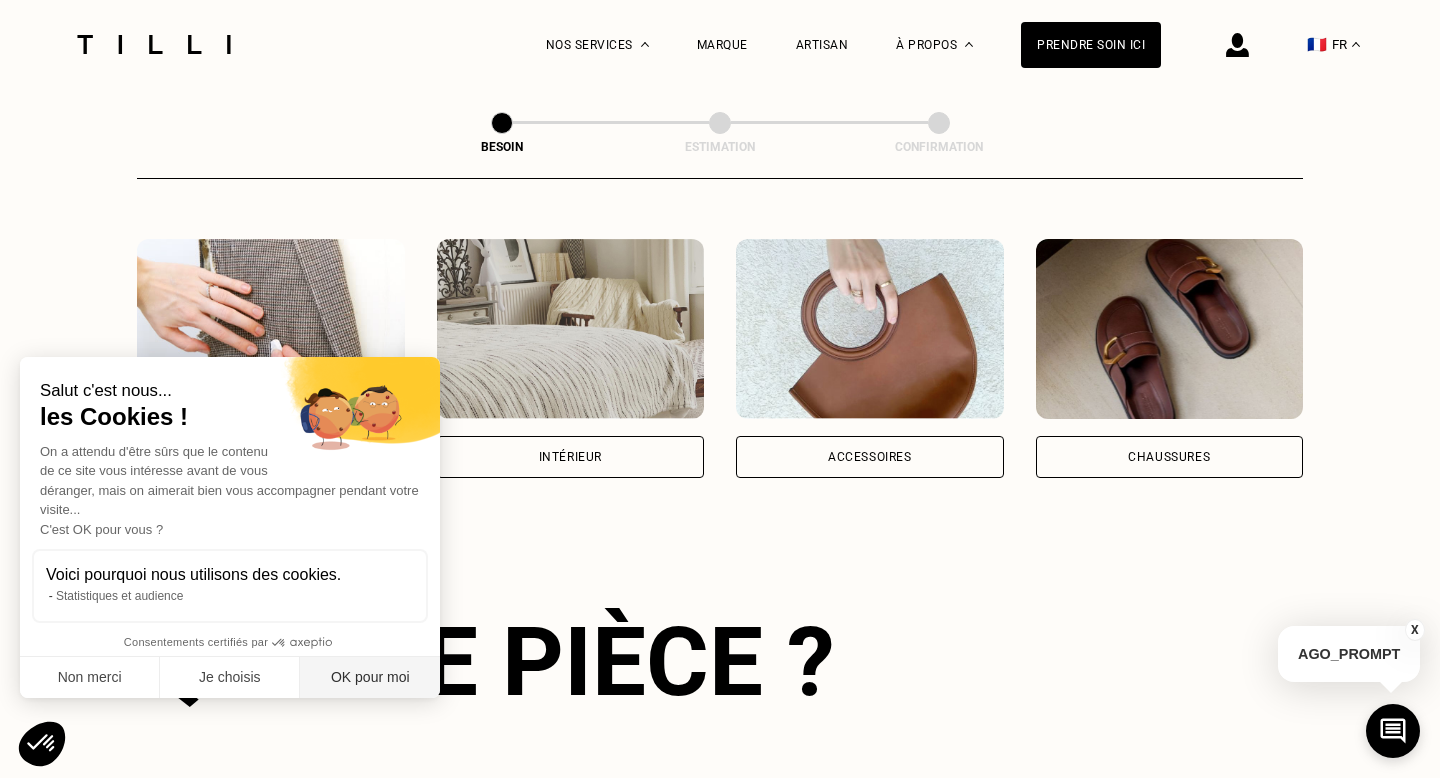 scroll, scrollTop: 0, scrollLeft: 0, axis: both 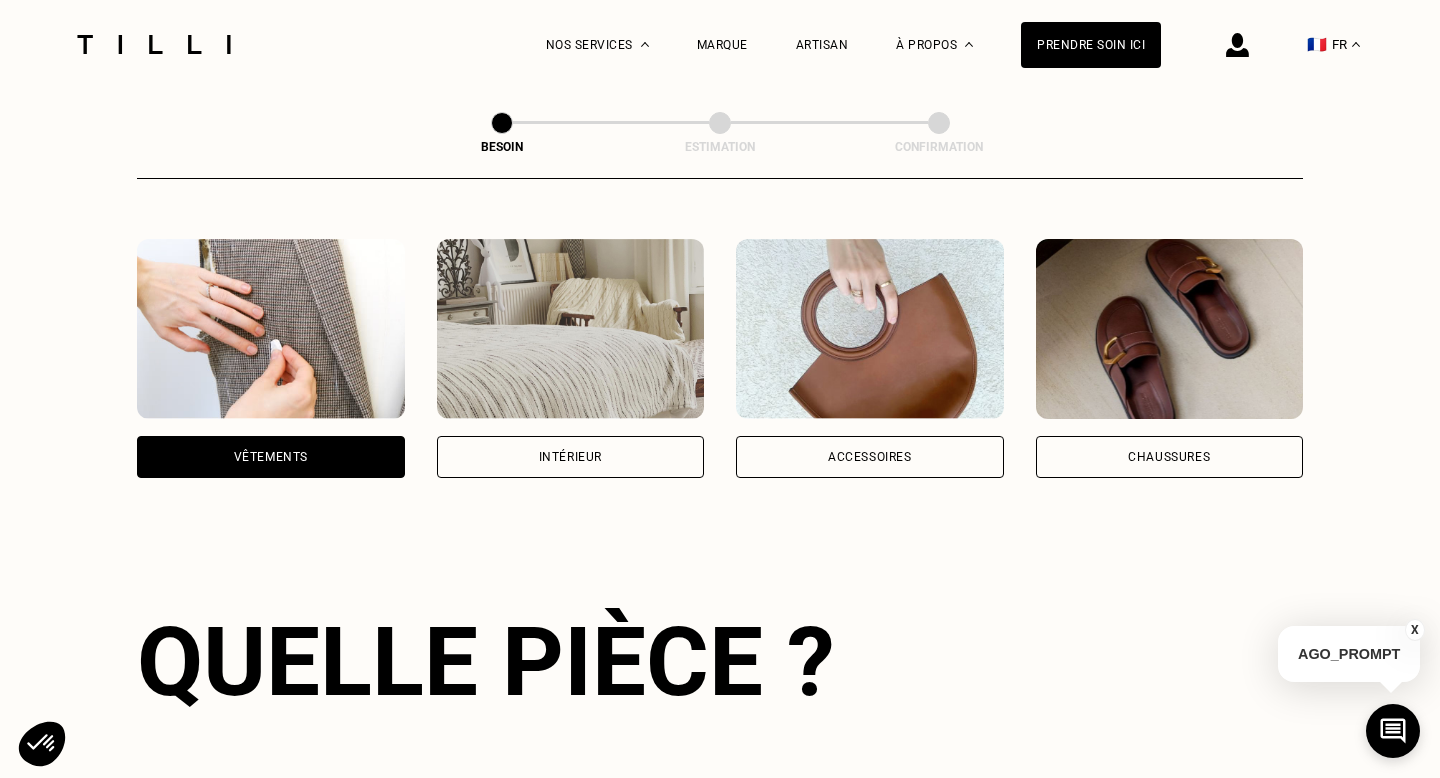 click on "Vêtements" at bounding box center [271, 457] 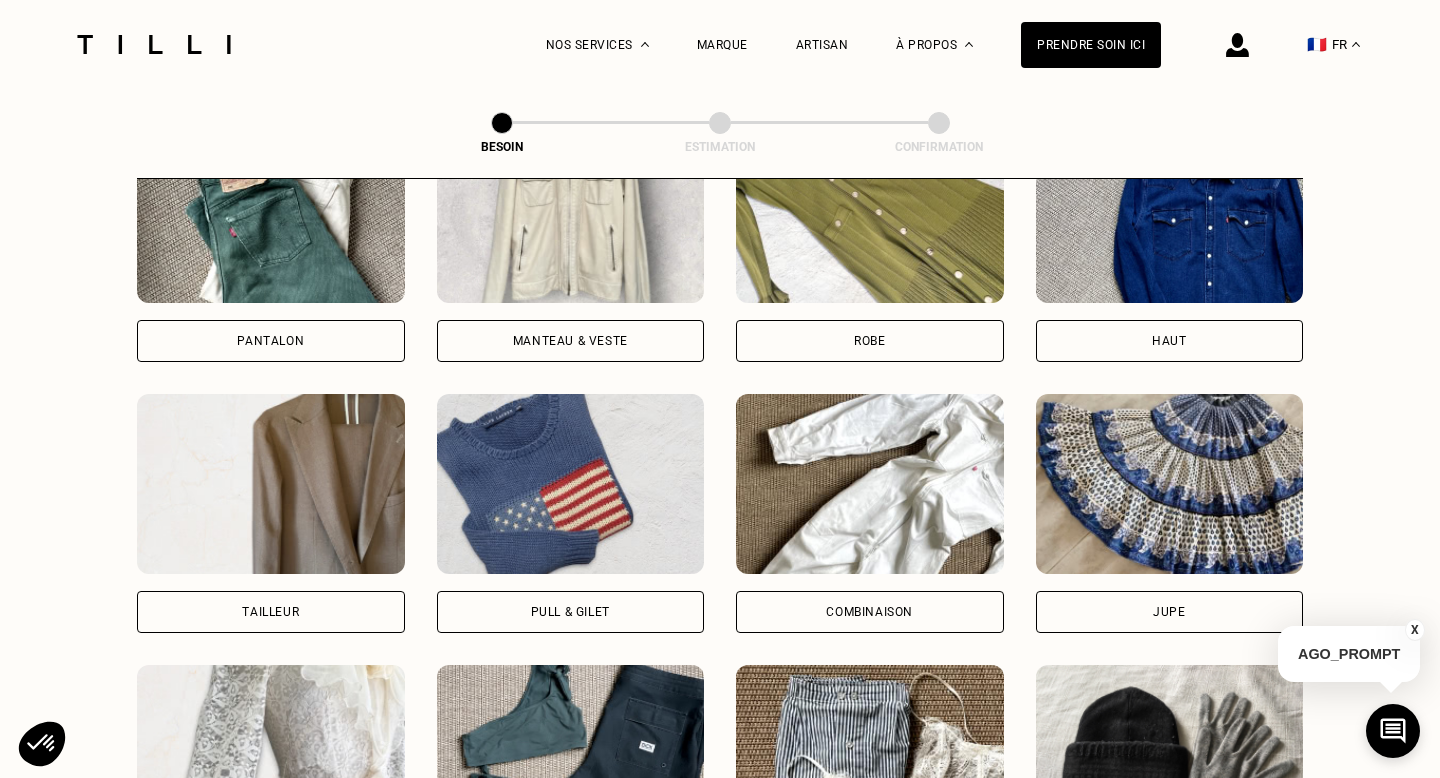 scroll, scrollTop: 1014, scrollLeft: 0, axis: vertical 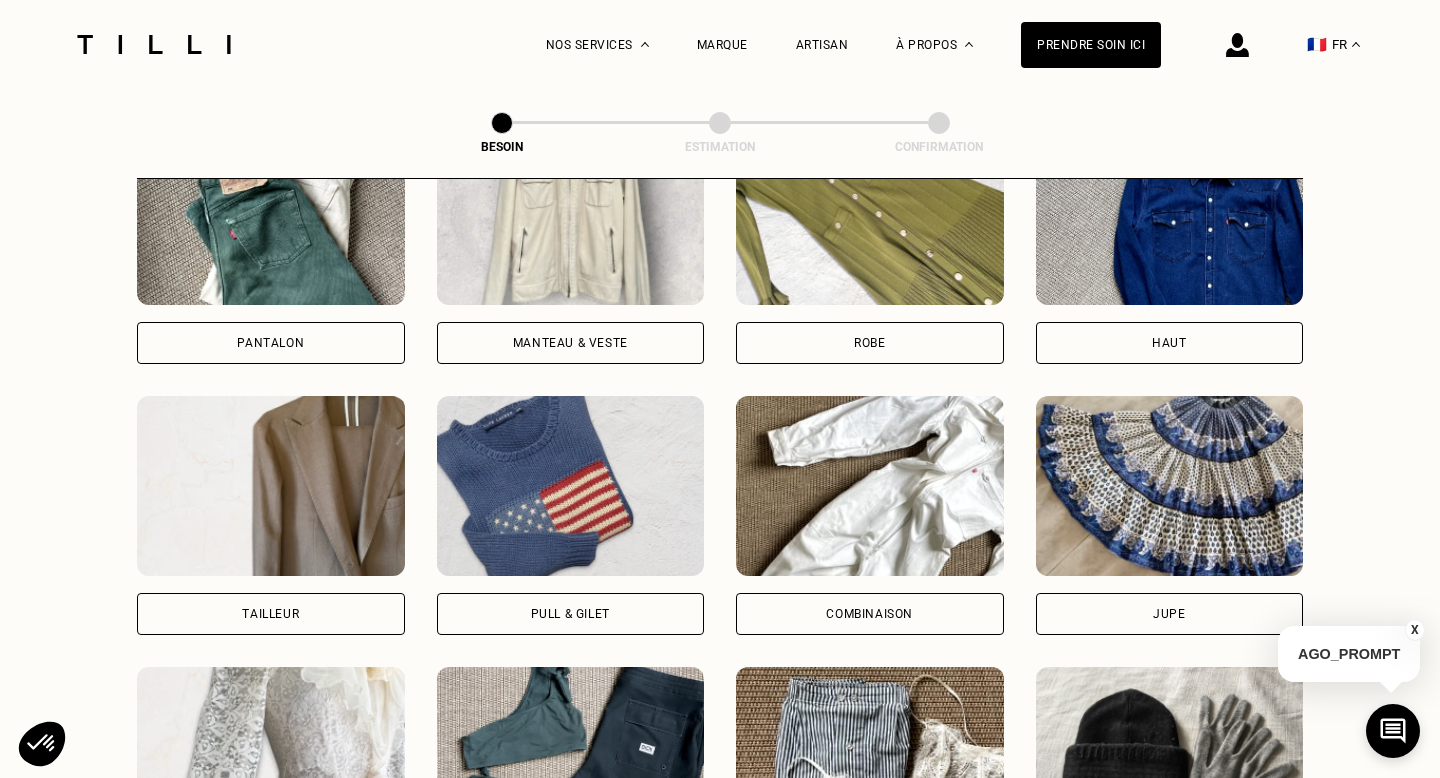 click on "Robe" at bounding box center (869, 343) 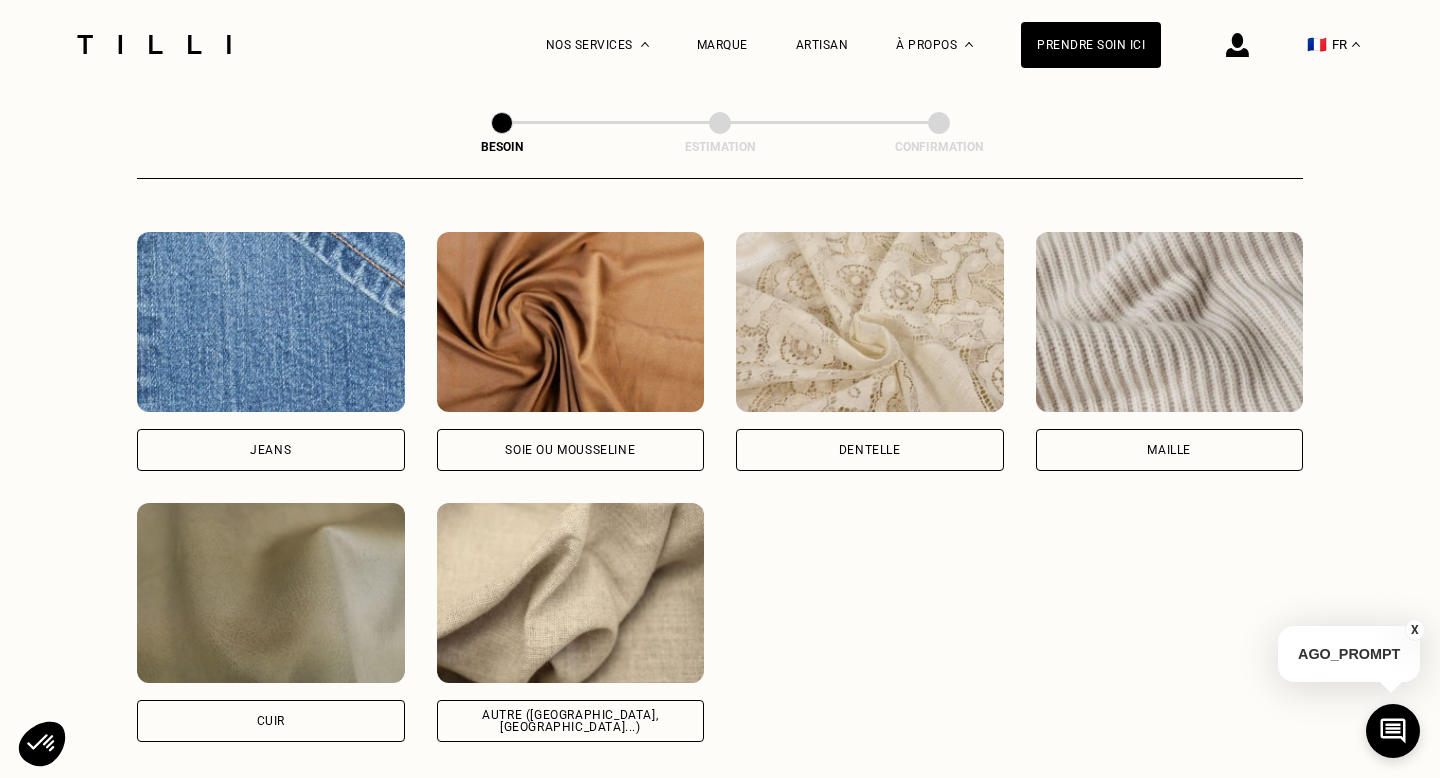 scroll, scrollTop: 2127, scrollLeft: 0, axis: vertical 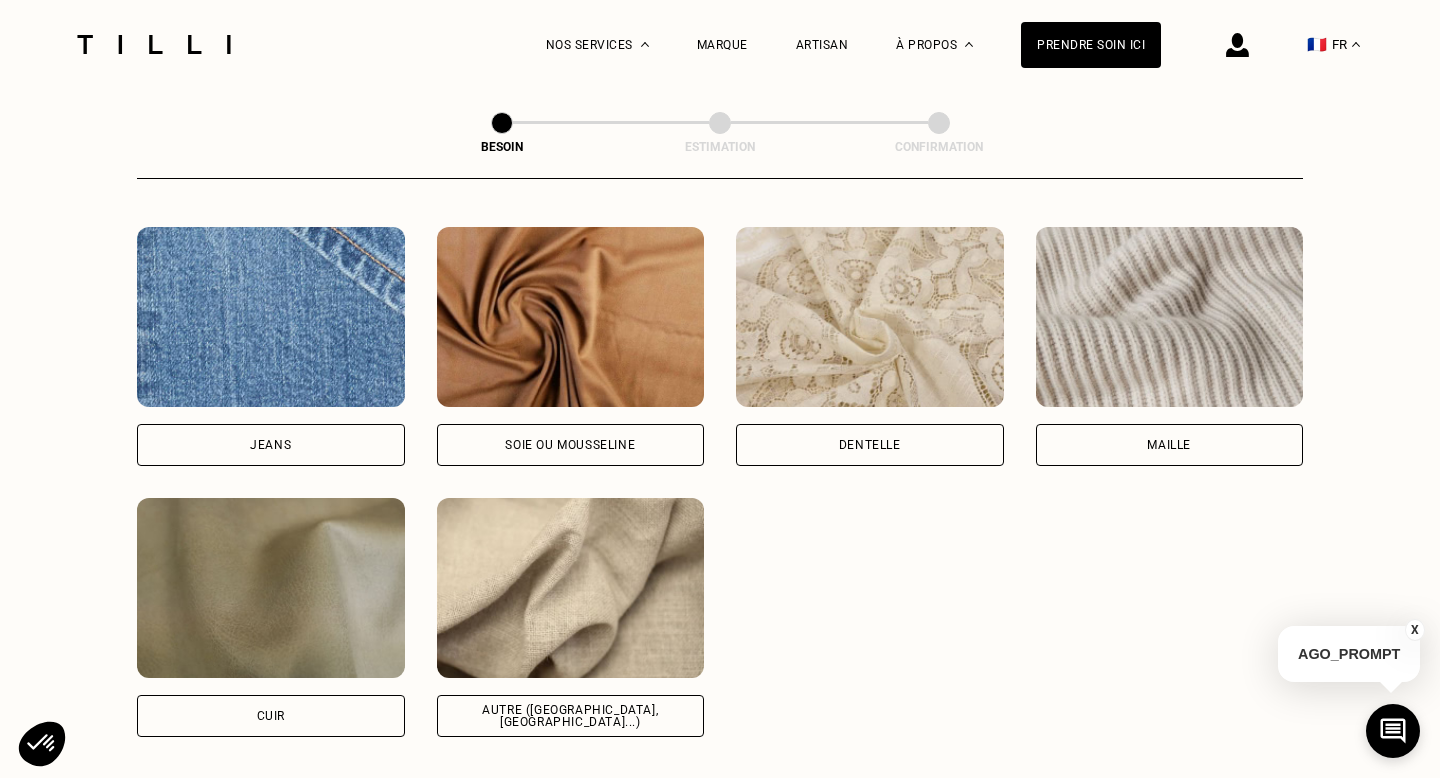 click on "Autre ([GEOGRAPHIC_DATA], [GEOGRAPHIC_DATA]...)" at bounding box center (571, 716) 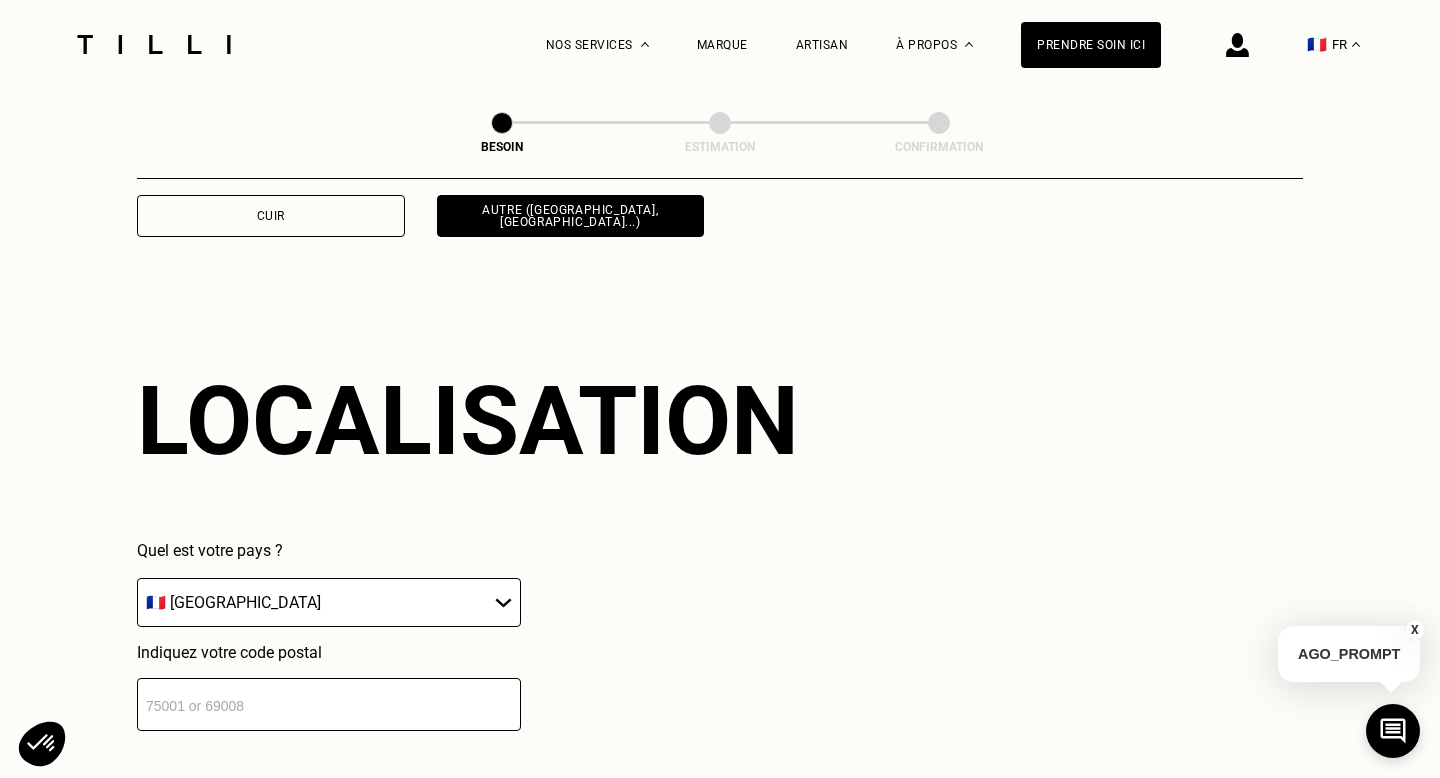 scroll, scrollTop: 2682, scrollLeft: 0, axis: vertical 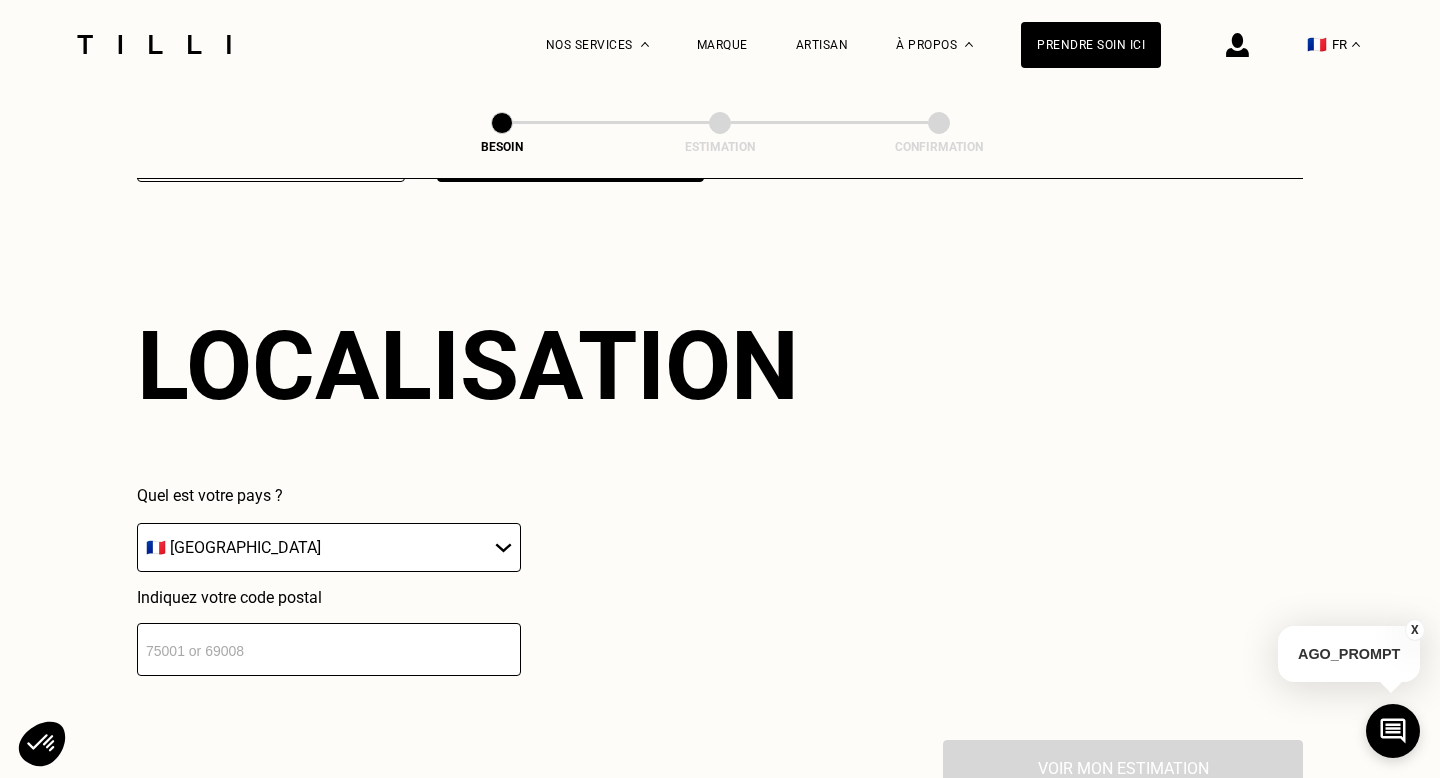 click at bounding box center [329, 649] 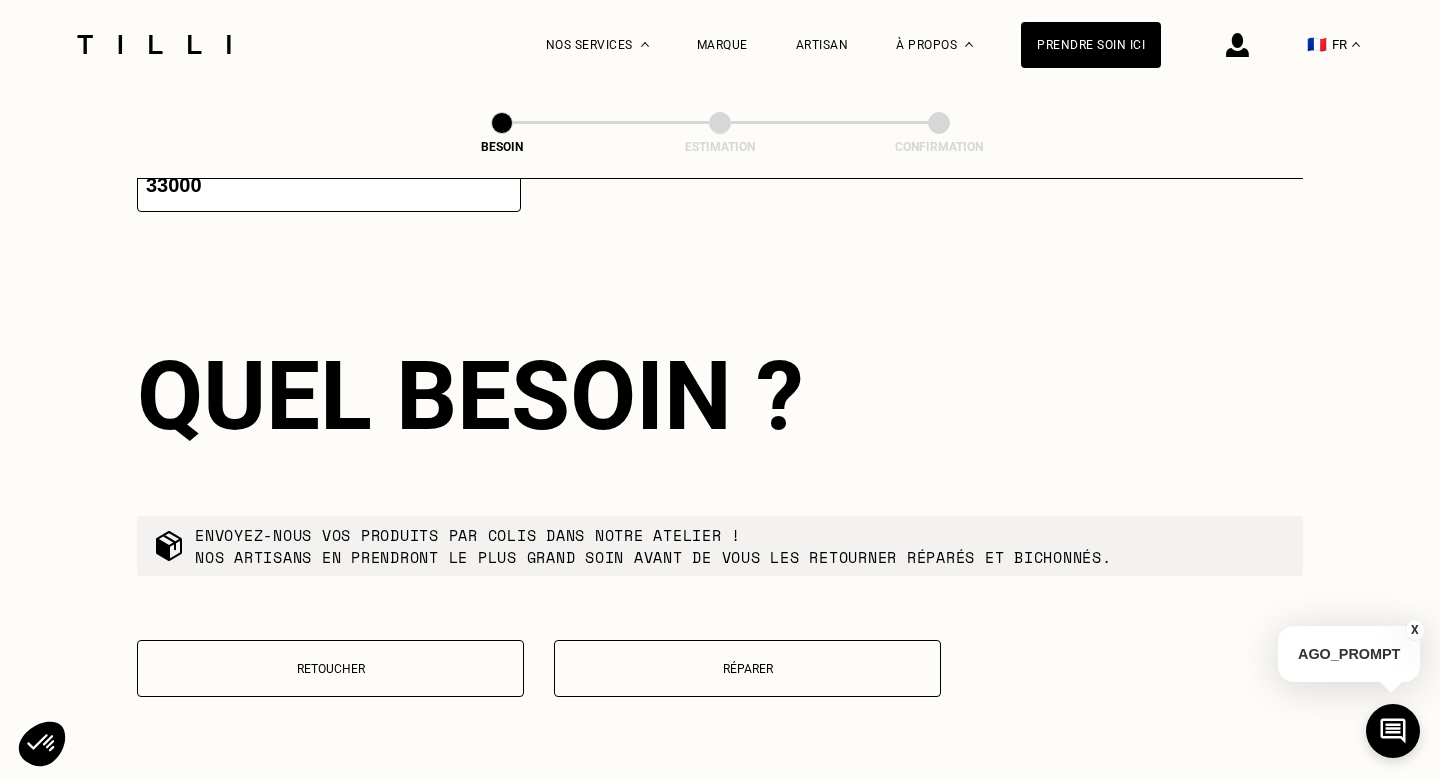 scroll, scrollTop: 3176, scrollLeft: 0, axis: vertical 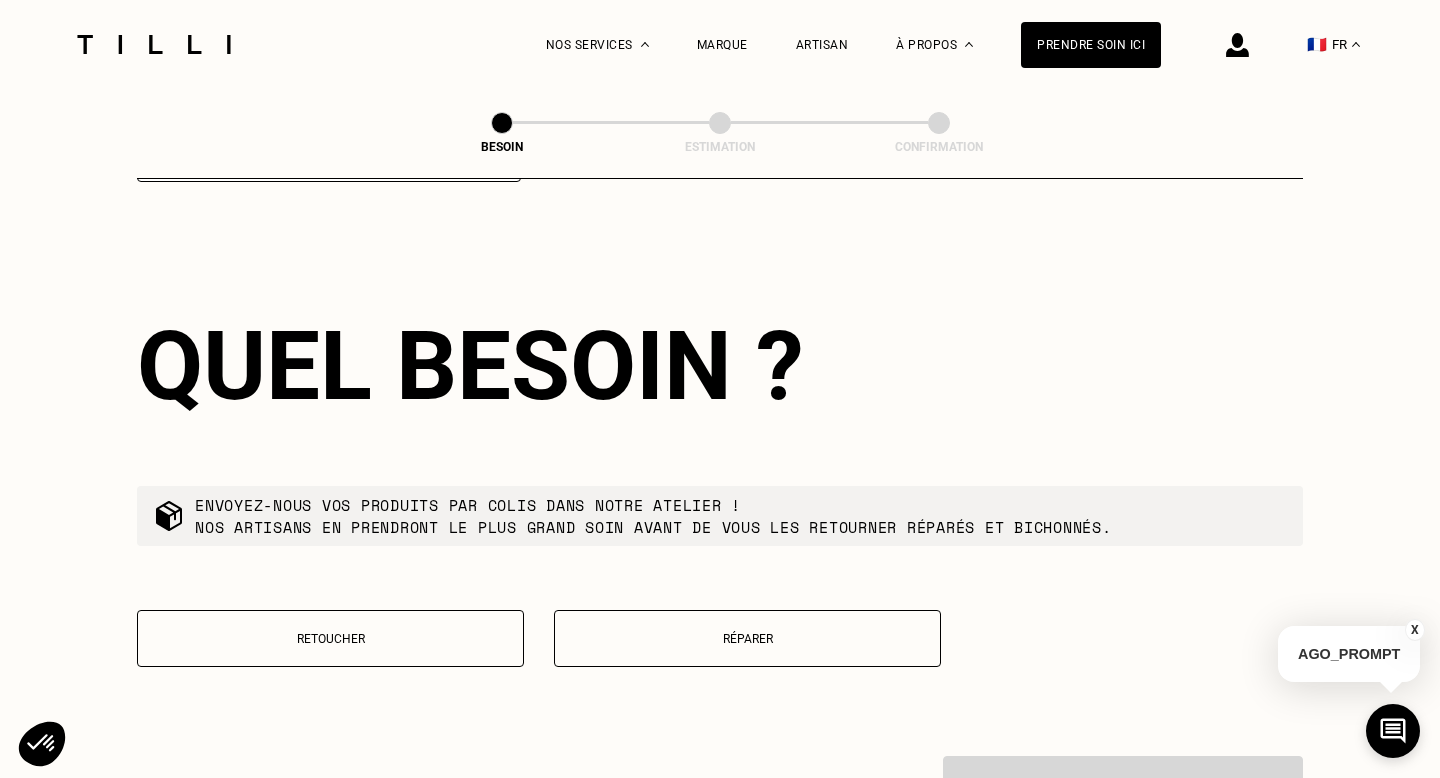click on "Retoucher" at bounding box center (330, 638) 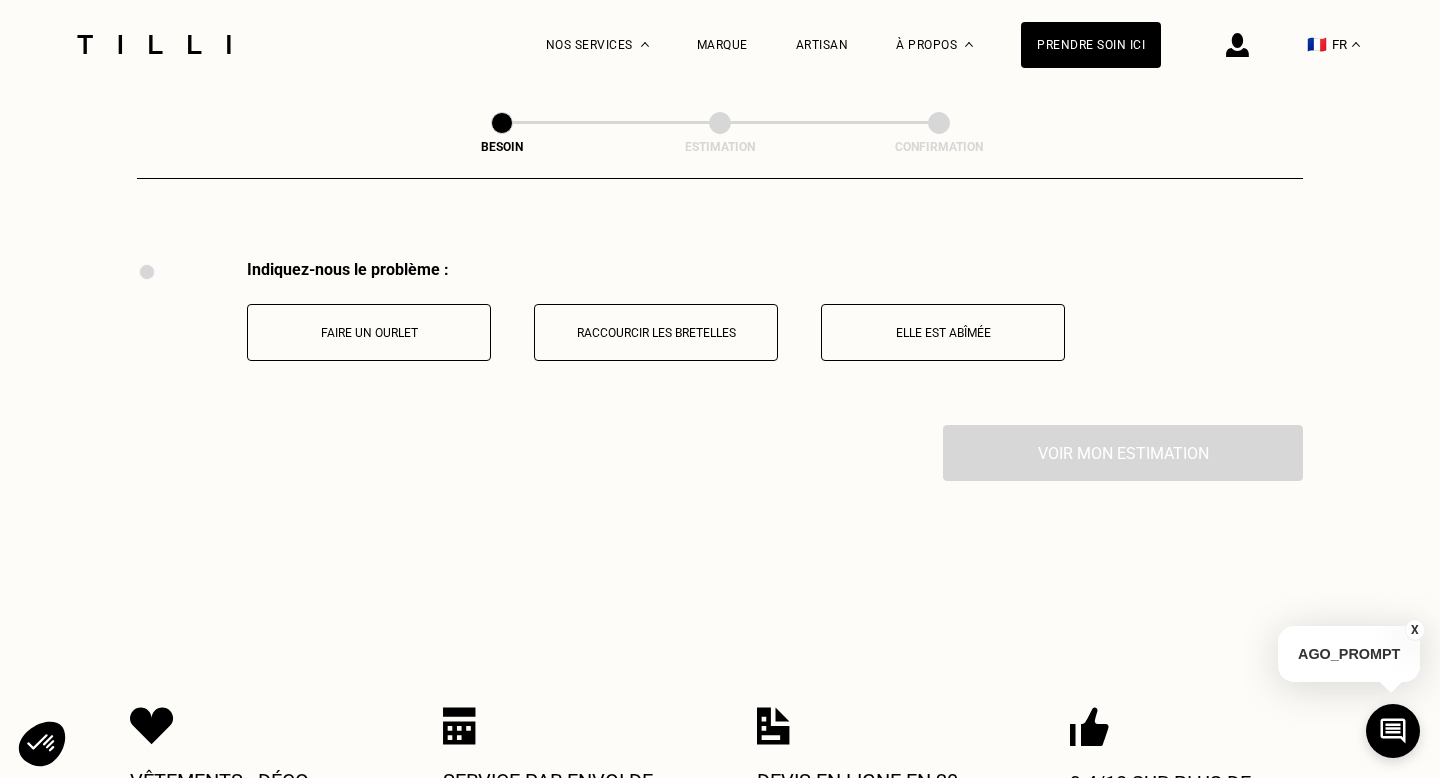 scroll, scrollTop: 3688, scrollLeft: 0, axis: vertical 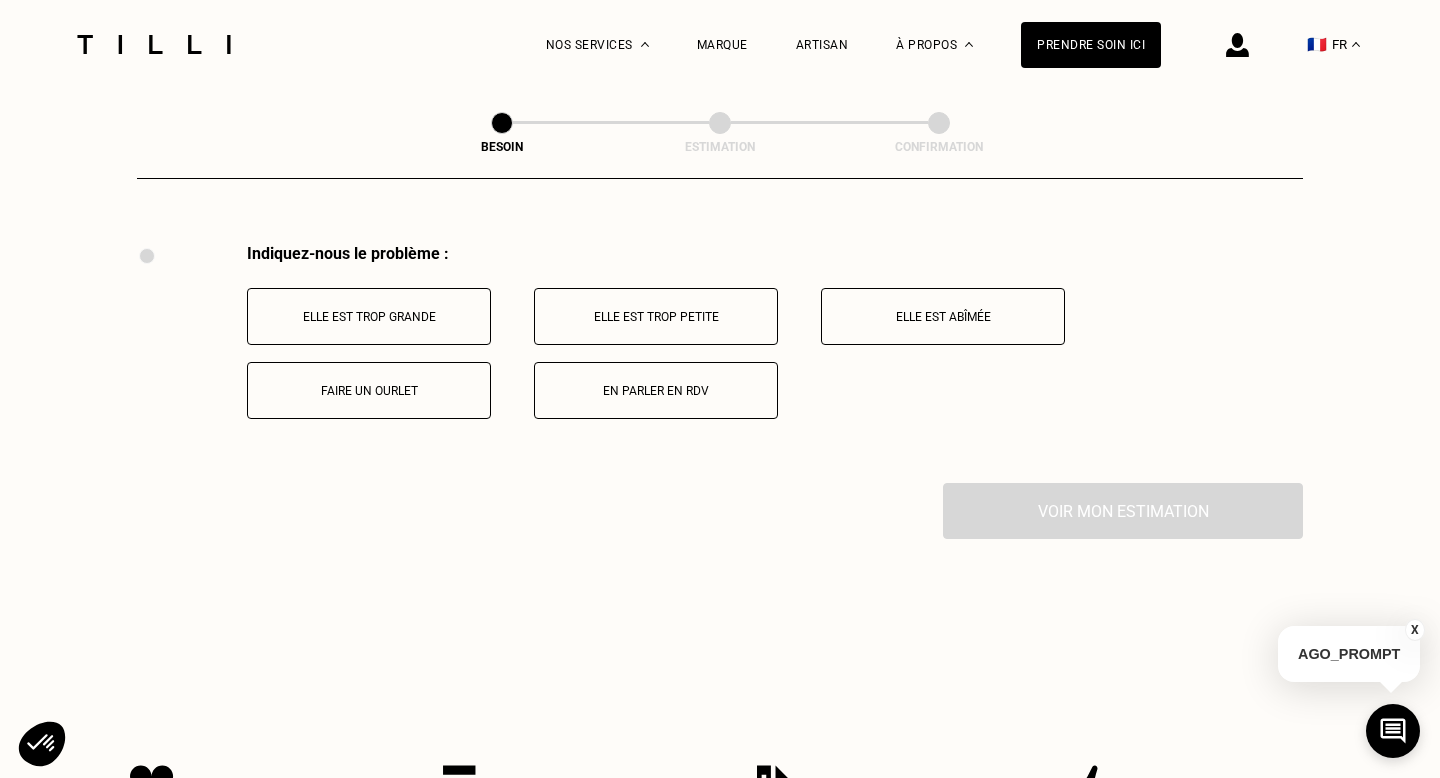click on "En parler en RDV" at bounding box center (656, 390) 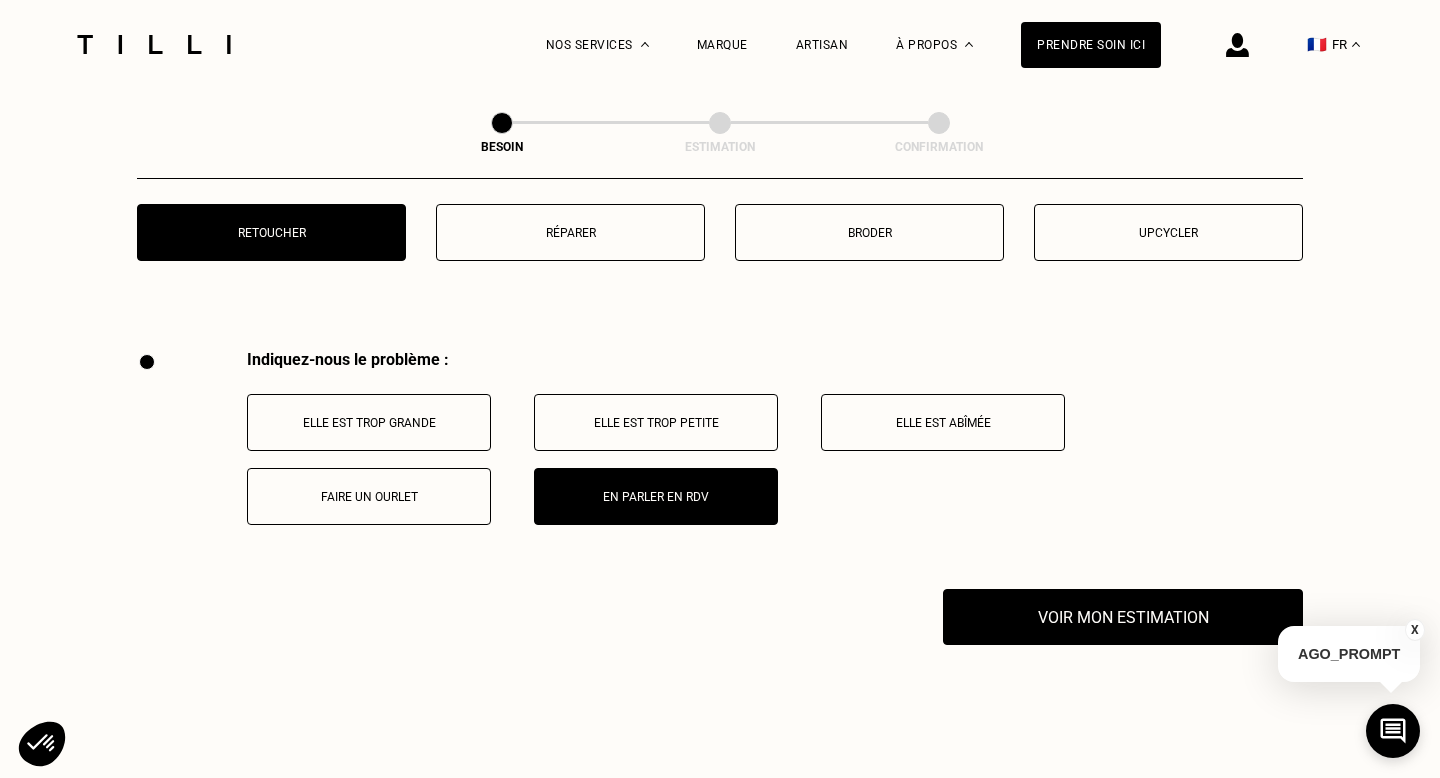 scroll, scrollTop: 3580, scrollLeft: 0, axis: vertical 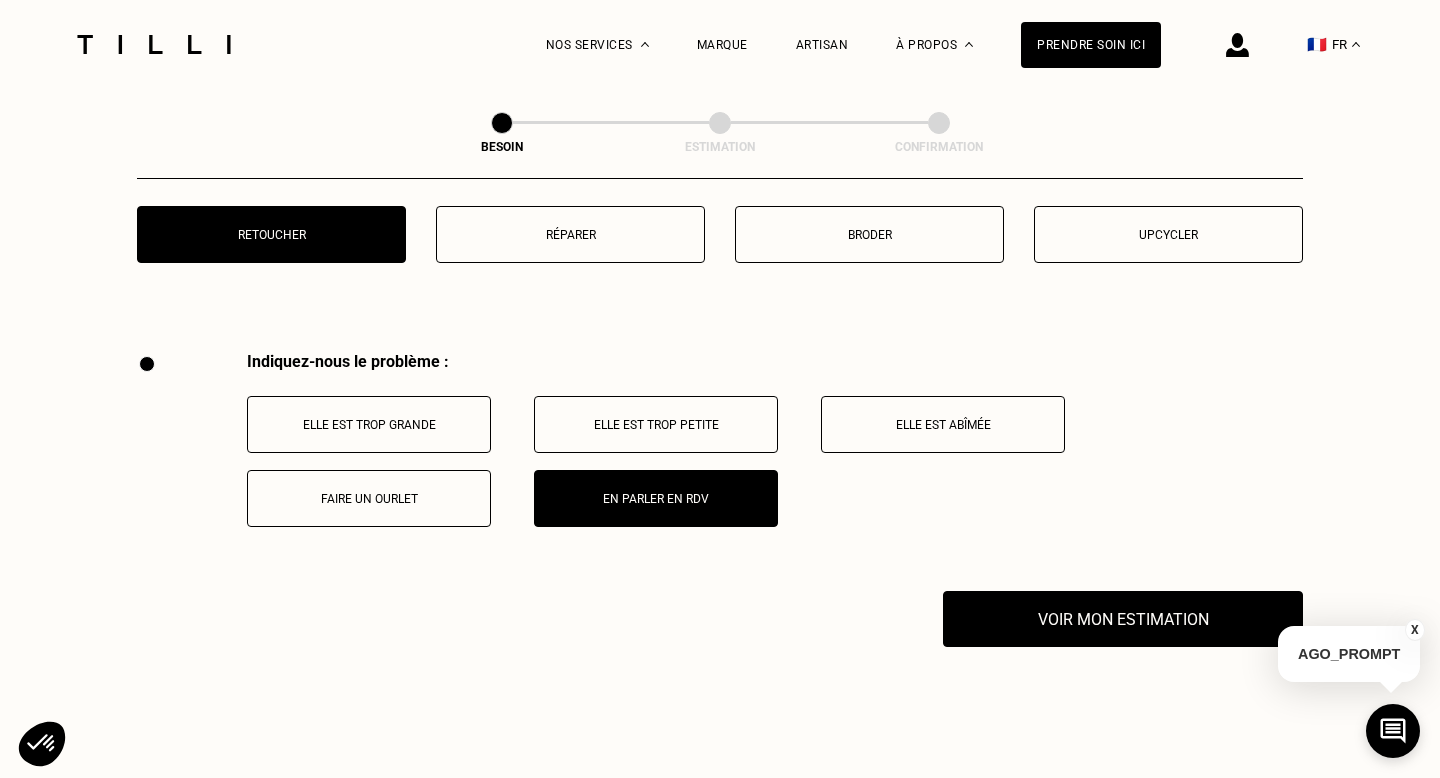 click on "Elle est trop grande" at bounding box center [369, 425] 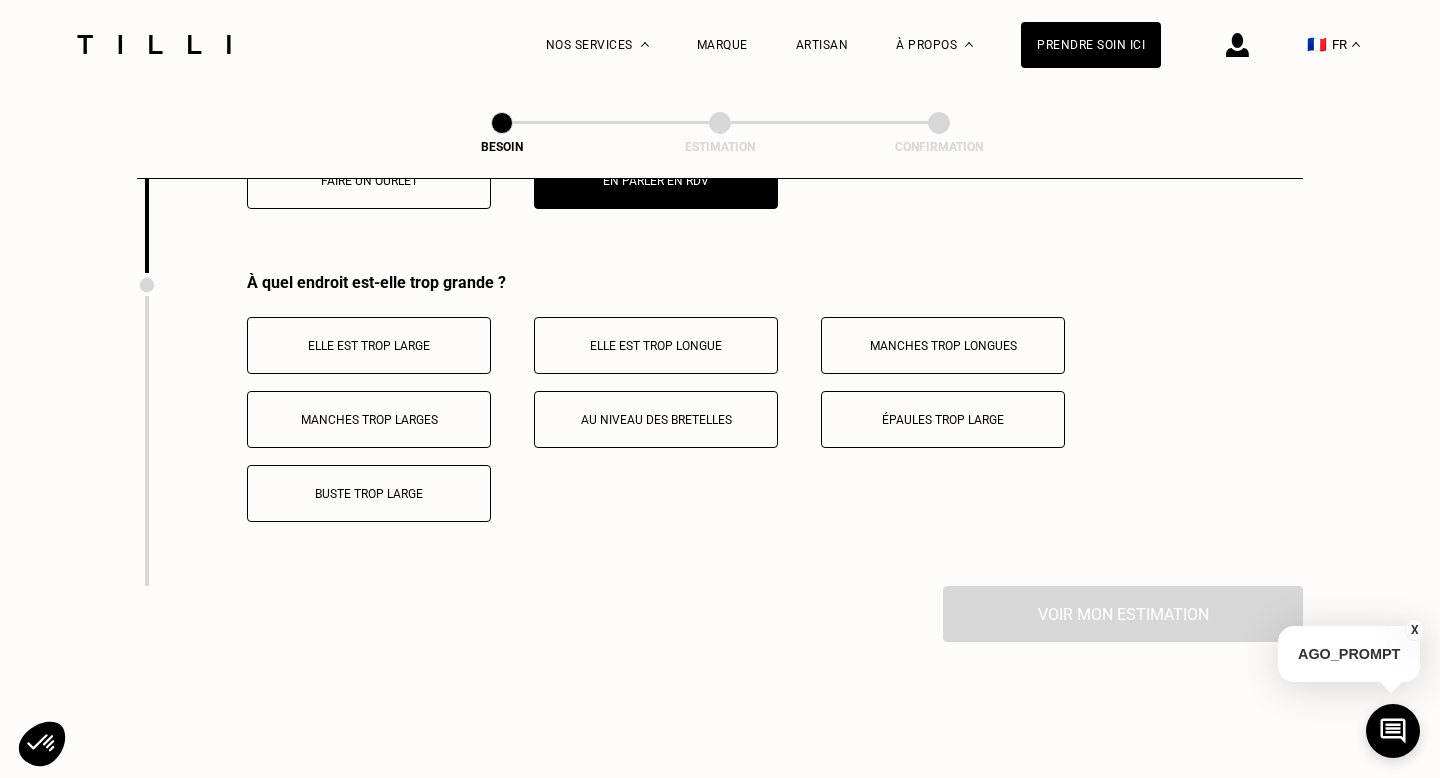 scroll, scrollTop: 3928, scrollLeft: 0, axis: vertical 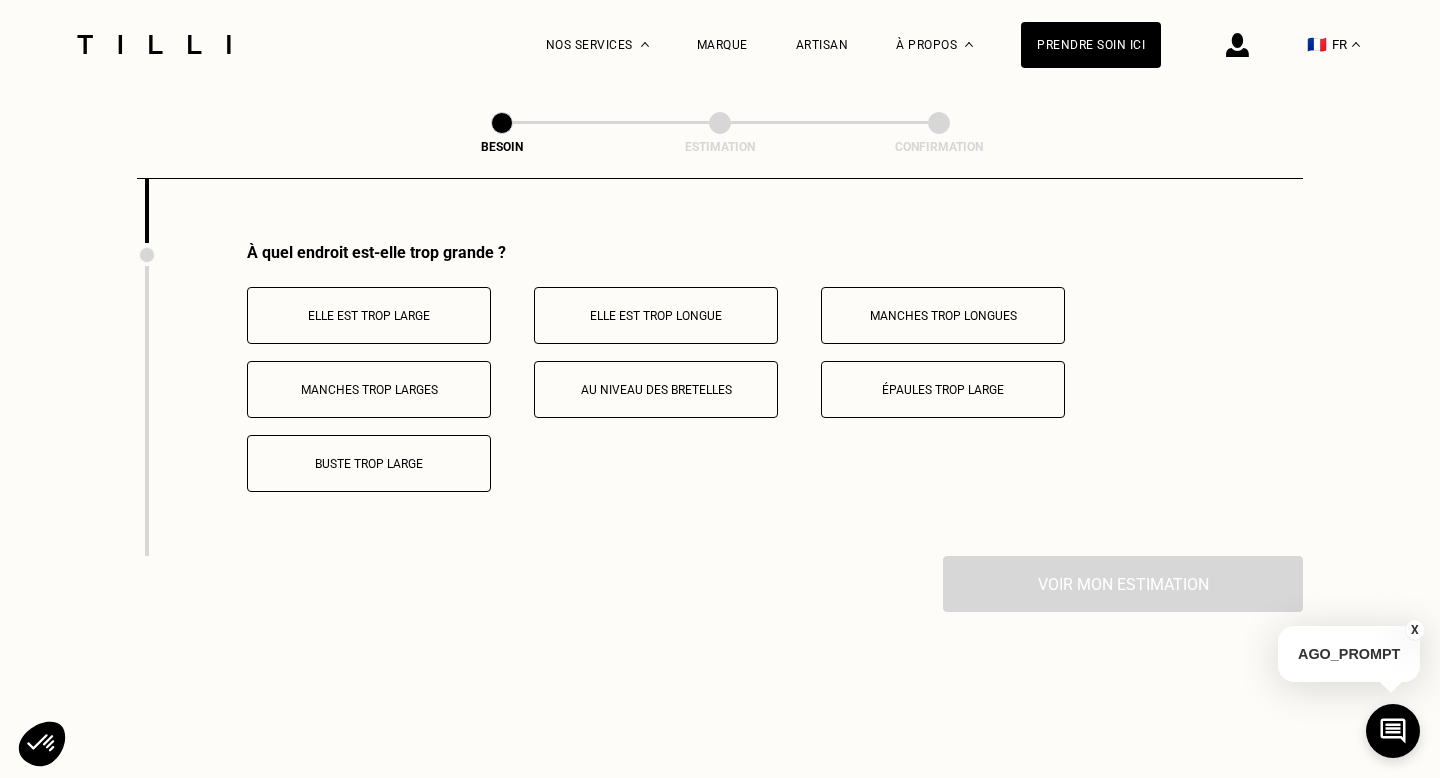 click on "Elle est trop longue" at bounding box center (656, 315) 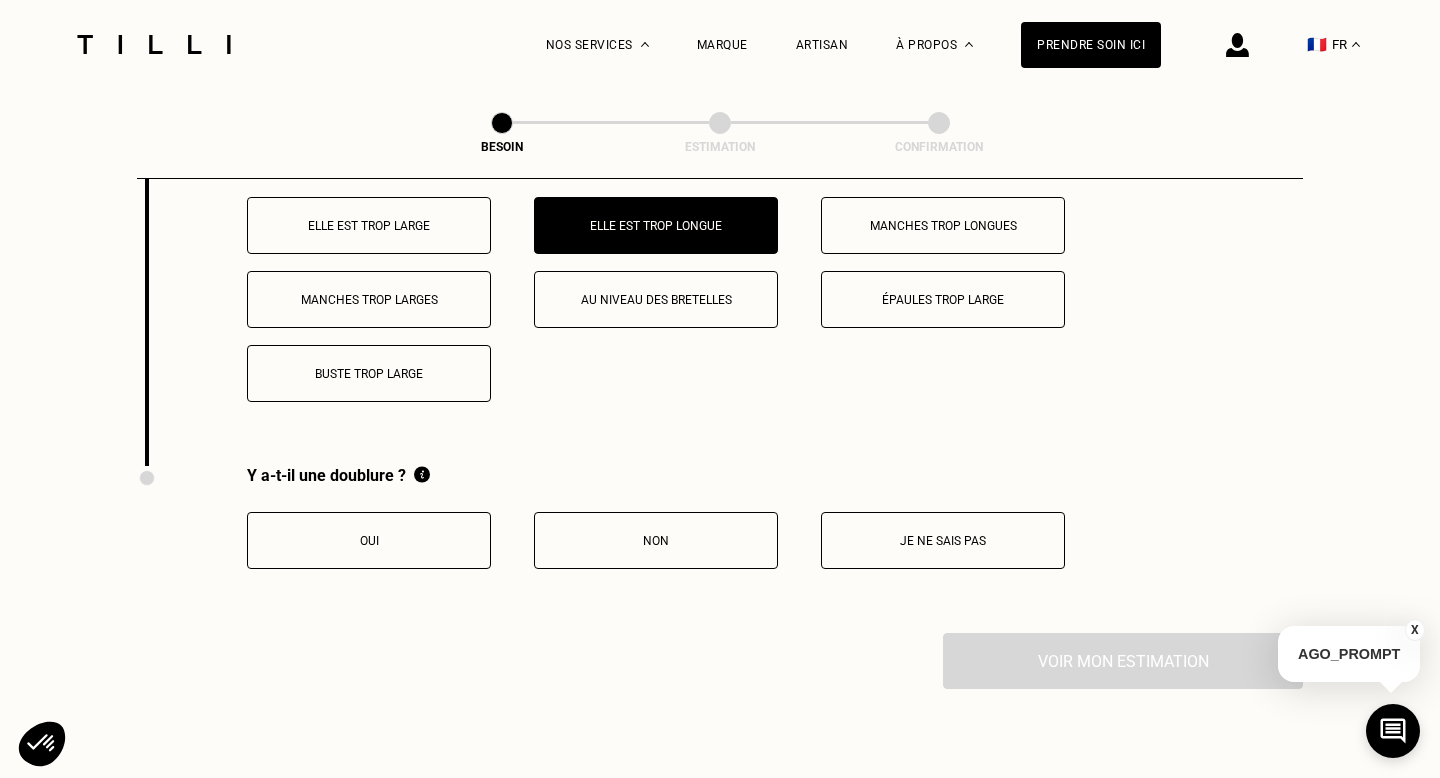 scroll, scrollTop: 4020, scrollLeft: 0, axis: vertical 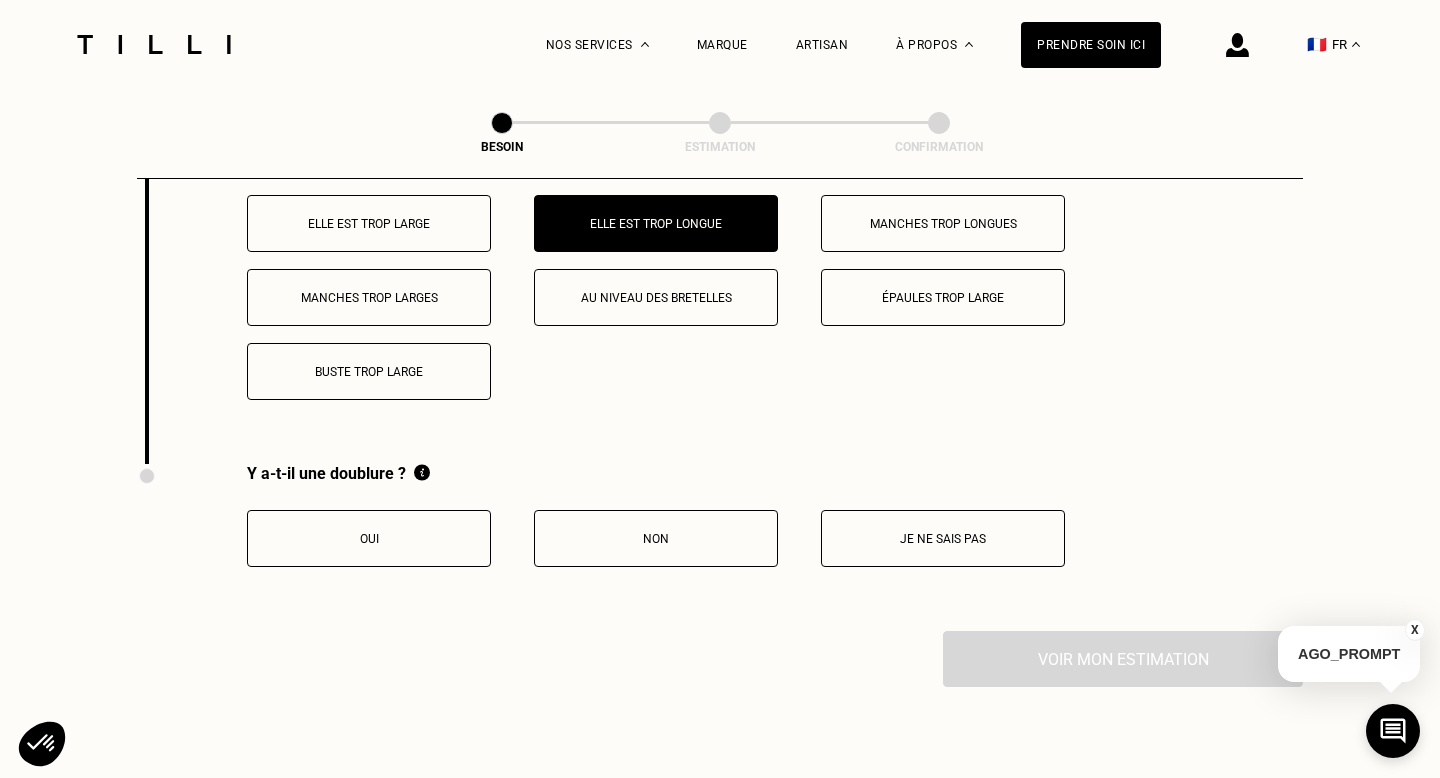 click on "Non" at bounding box center [656, 538] 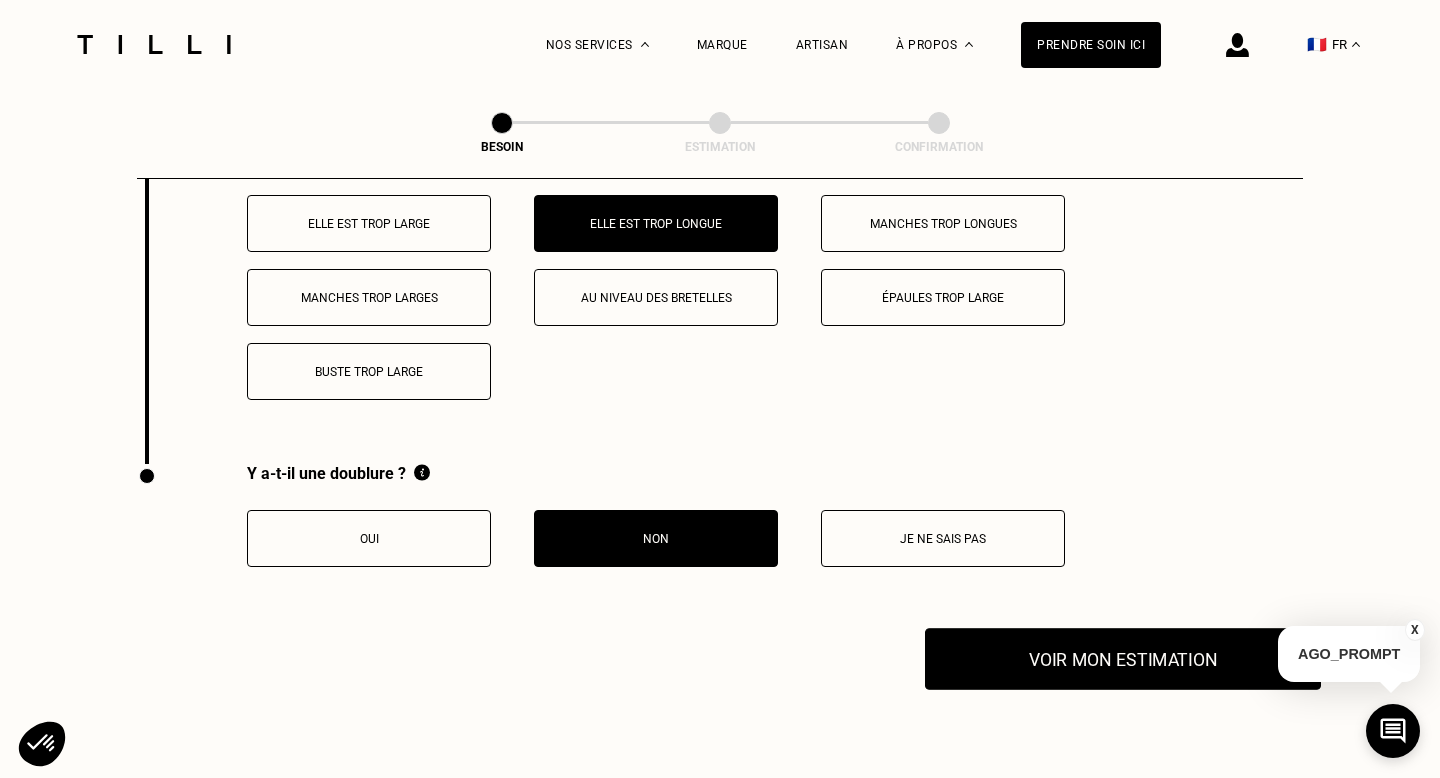 click on "Voir mon estimation" at bounding box center (1123, 659) 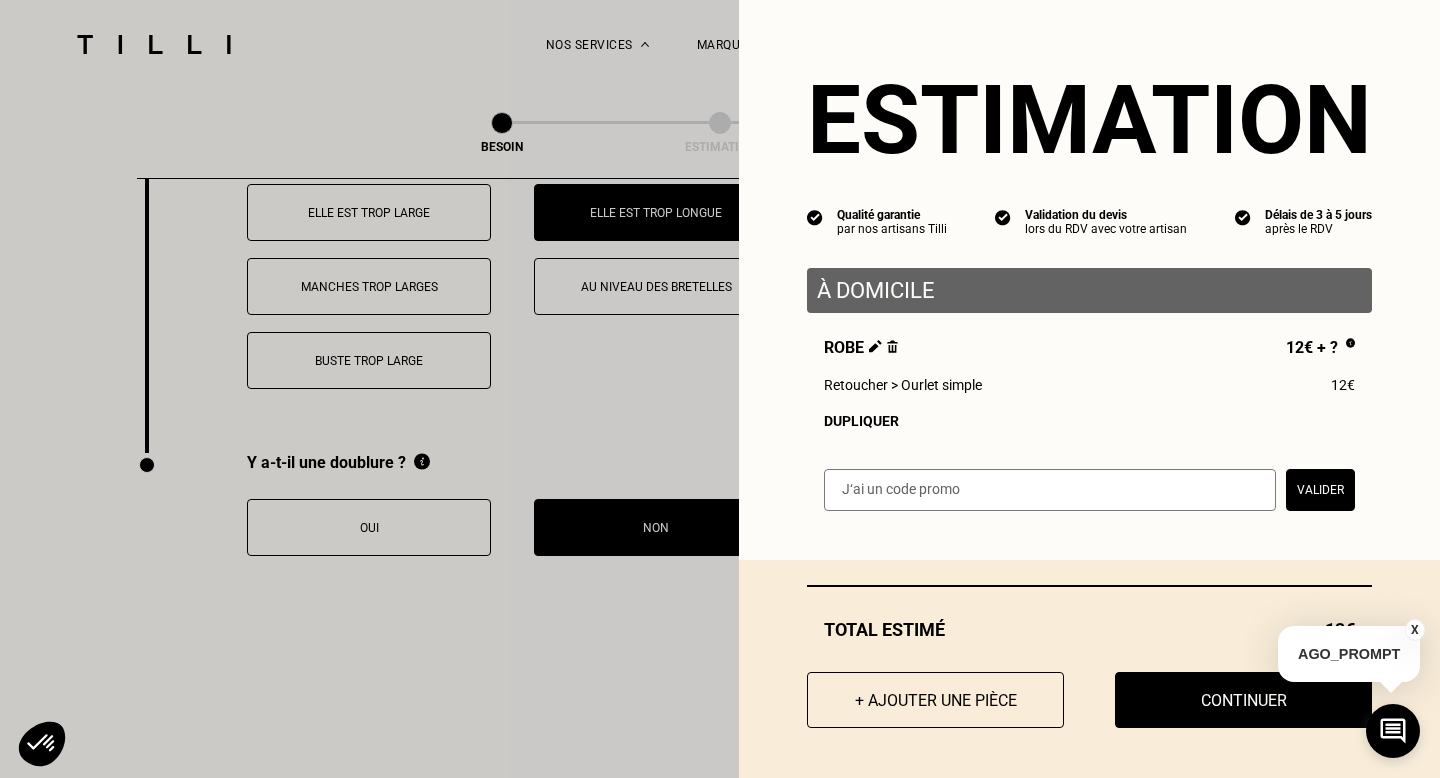 scroll, scrollTop: 4027, scrollLeft: 0, axis: vertical 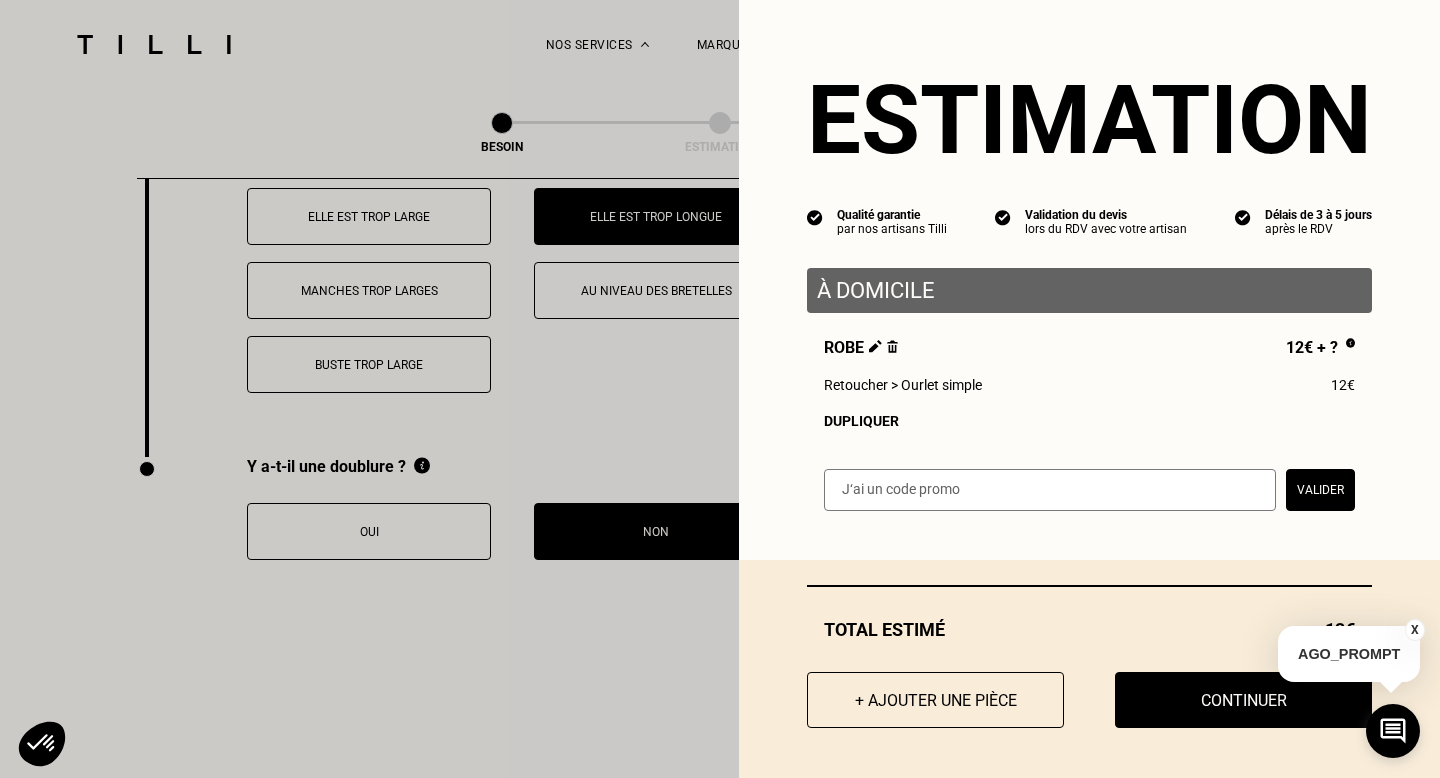 click on "X" at bounding box center (1415, 630) 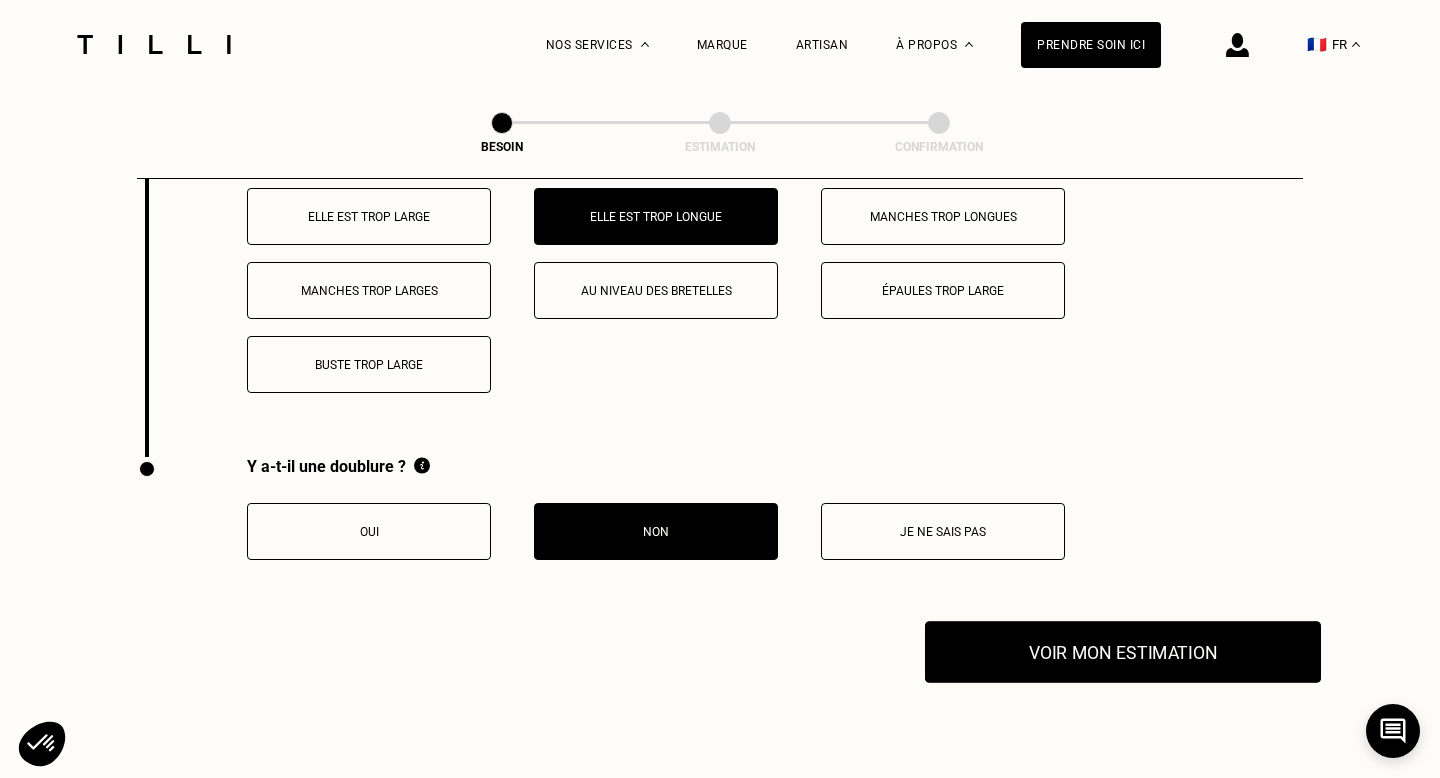 click on "Voir mon estimation" at bounding box center (1123, 652) 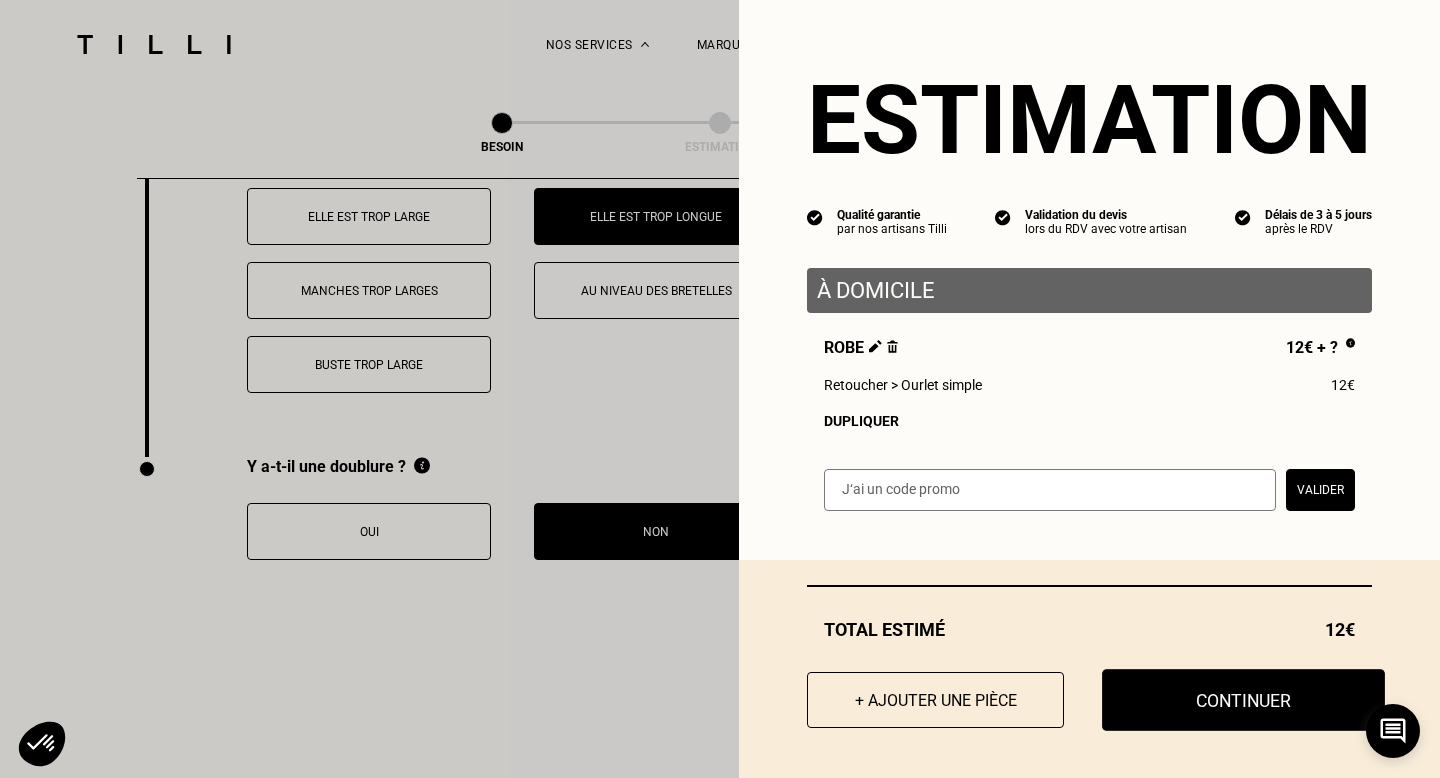 click on "Continuer" at bounding box center (1243, 700) 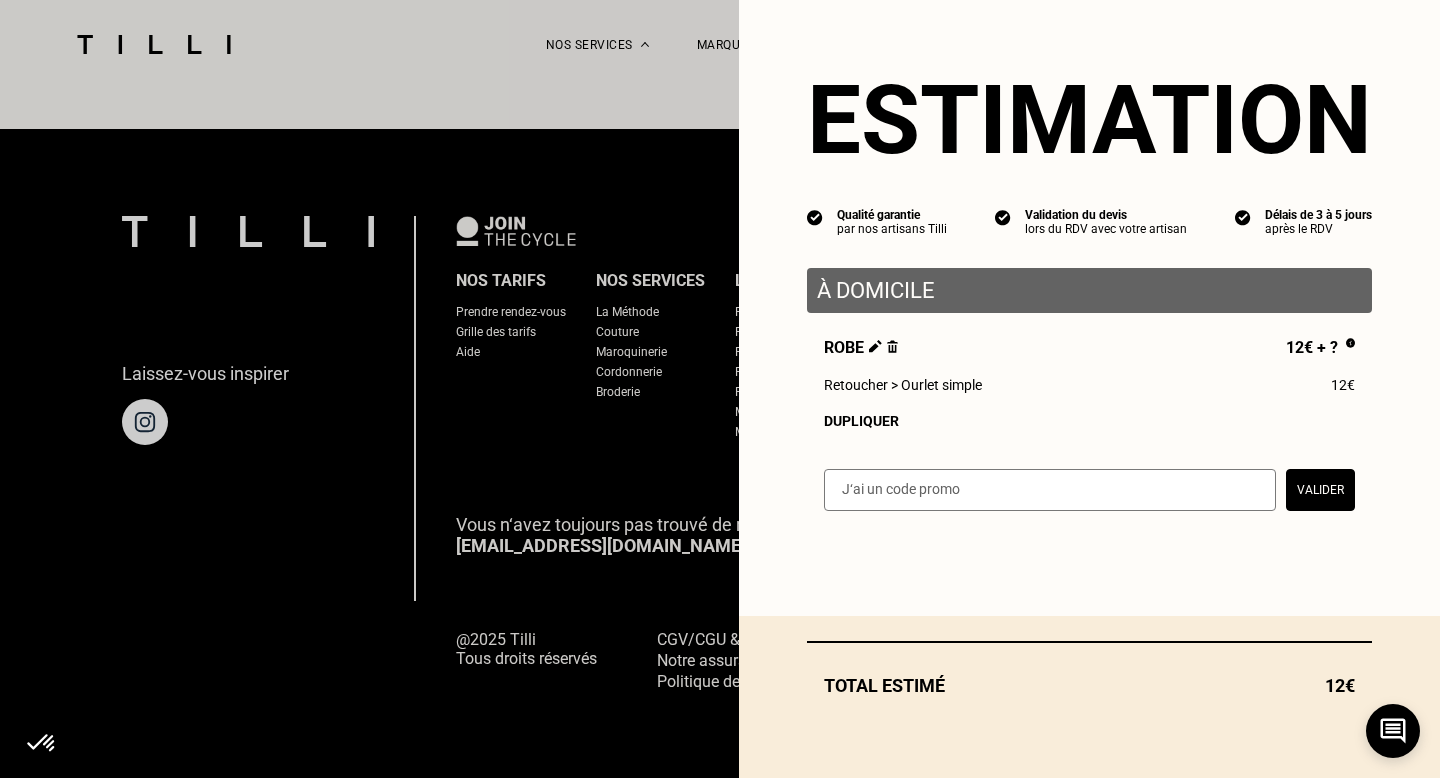 scroll, scrollTop: 1243, scrollLeft: 0, axis: vertical 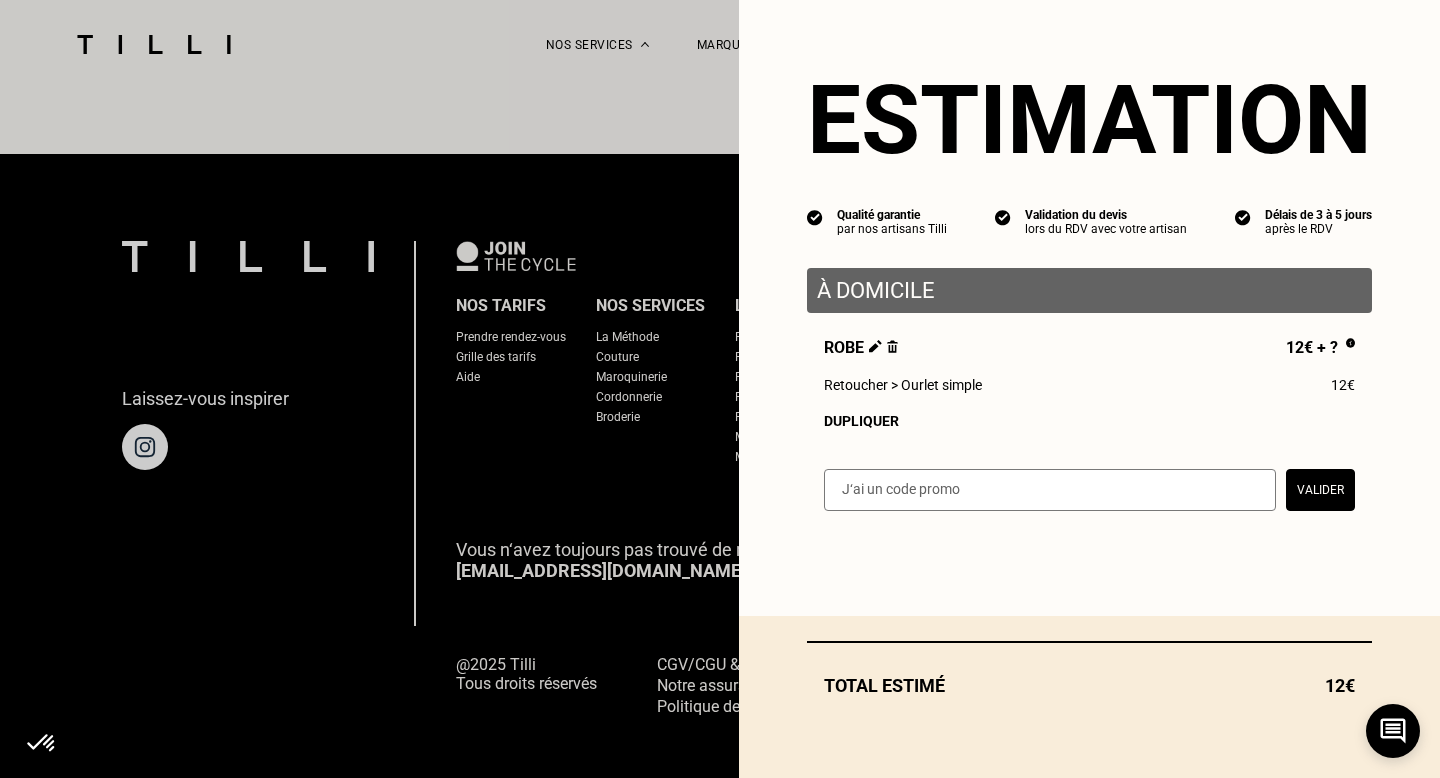 select on "FR" 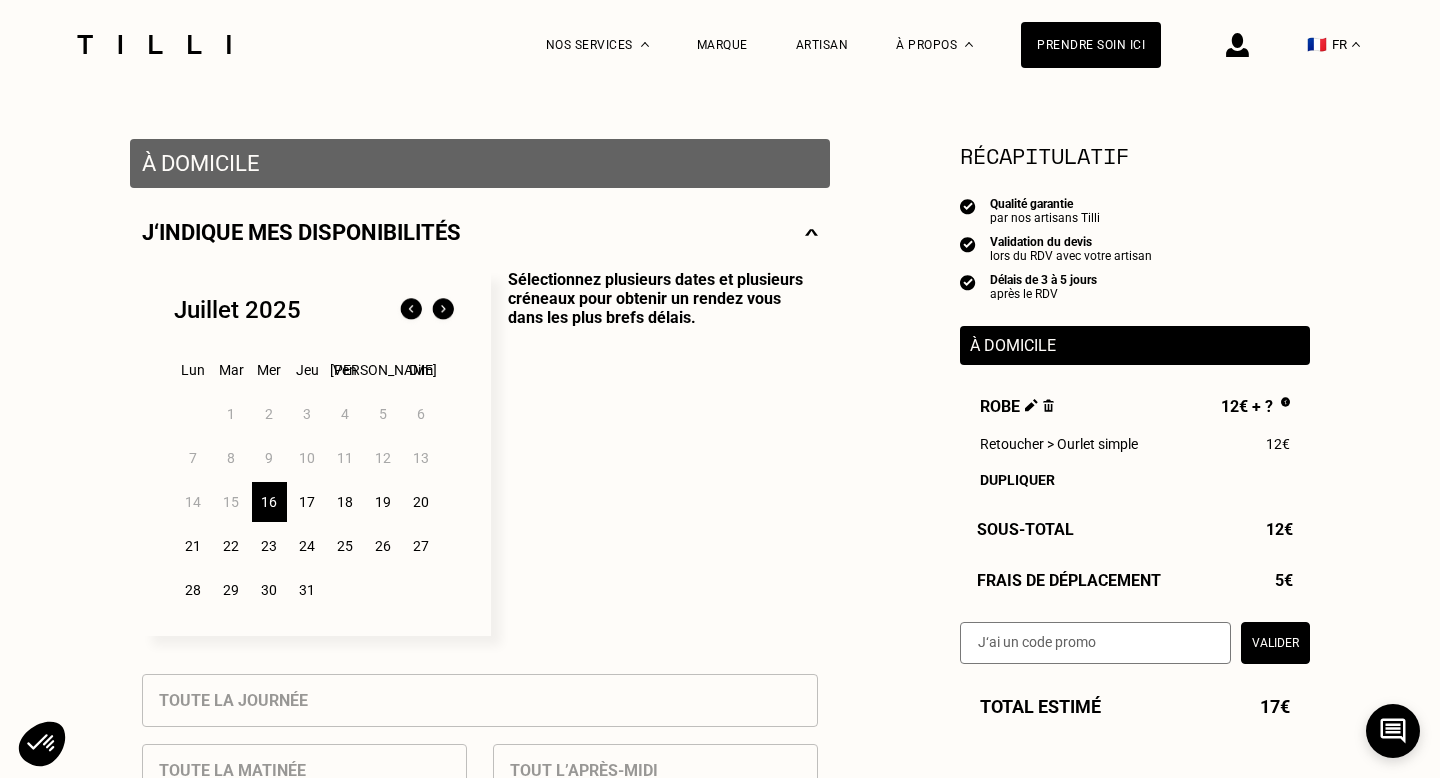 scroll, scrollTop: 358, scrollLeft: 0, axis: vertical 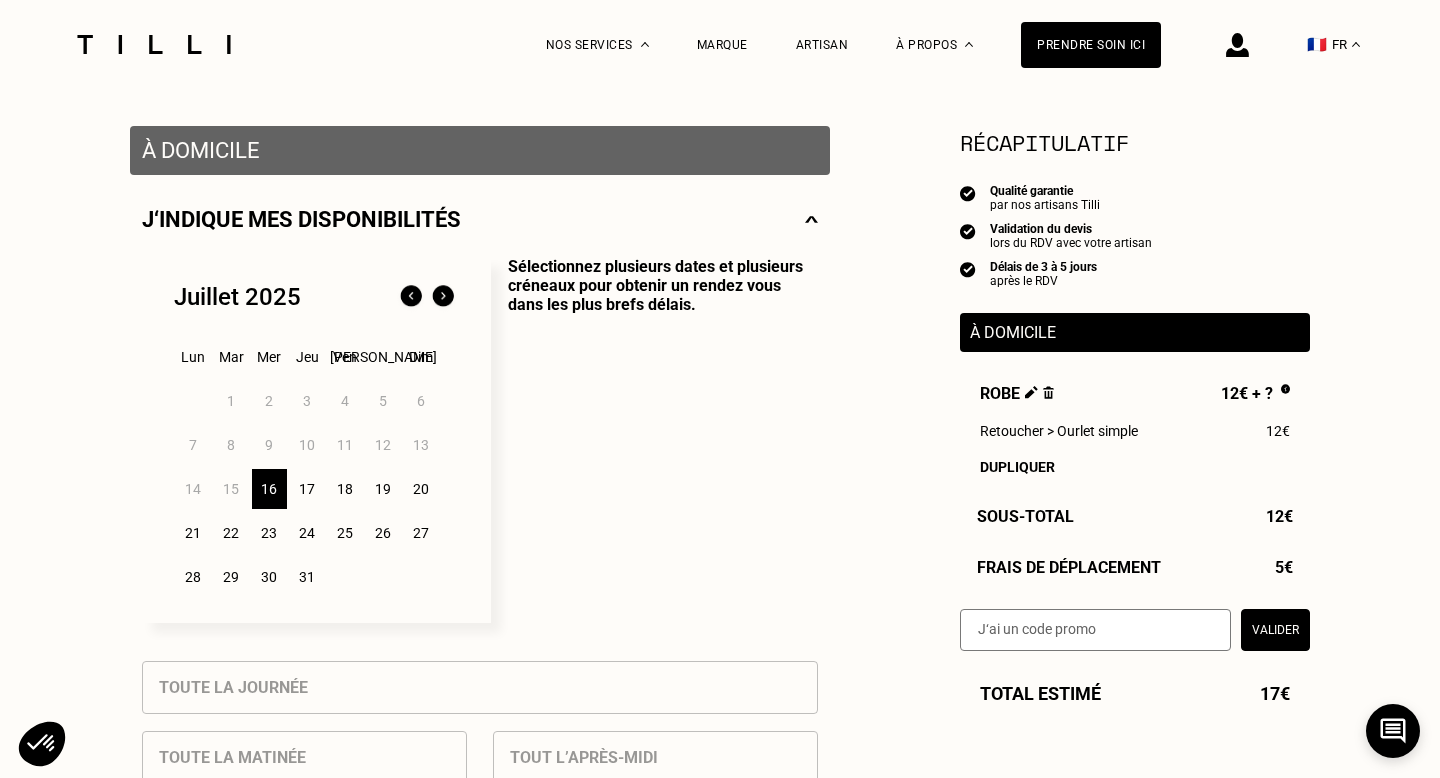 click on "17" at bounding box center [307, 489] 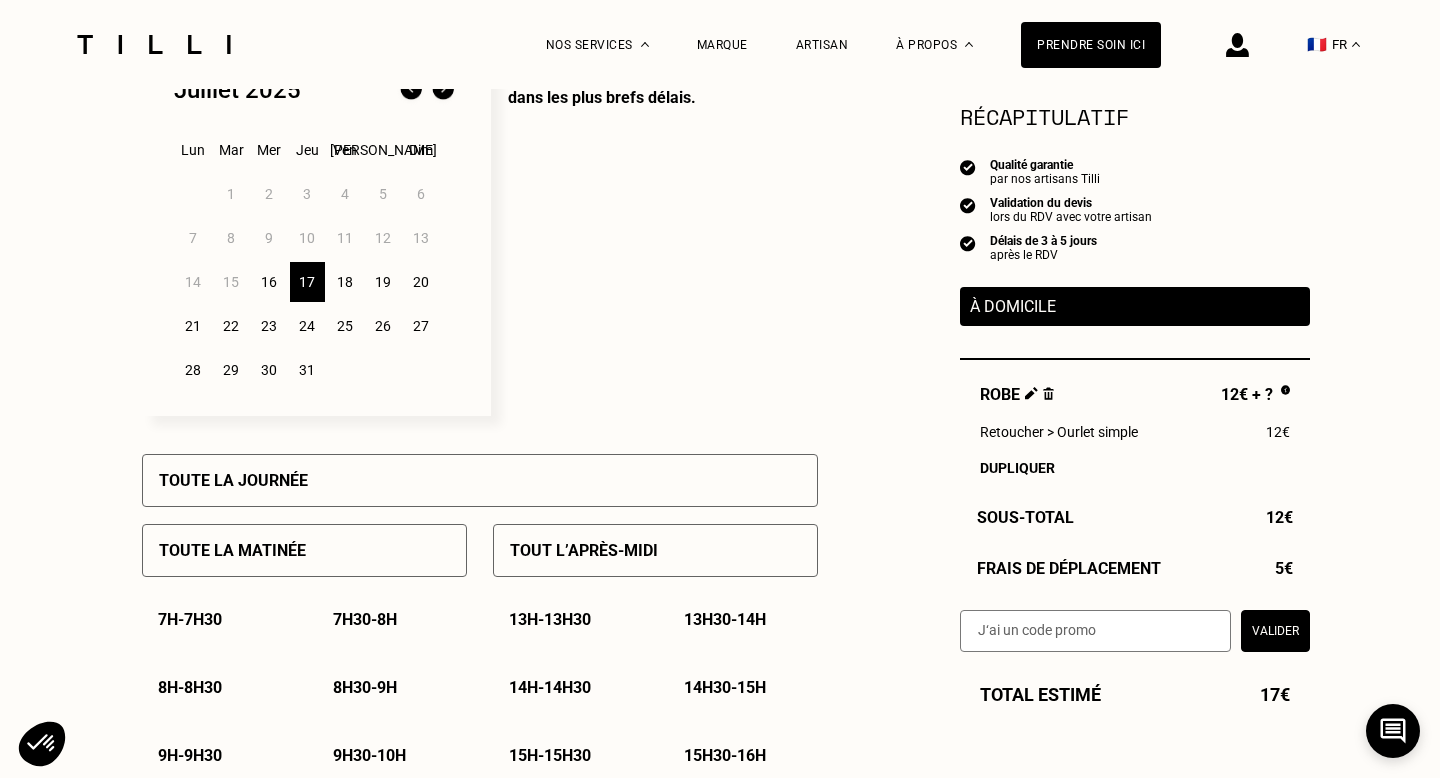 scroll, scrollTop: 571, scrollLeft: 0, axis: vertical 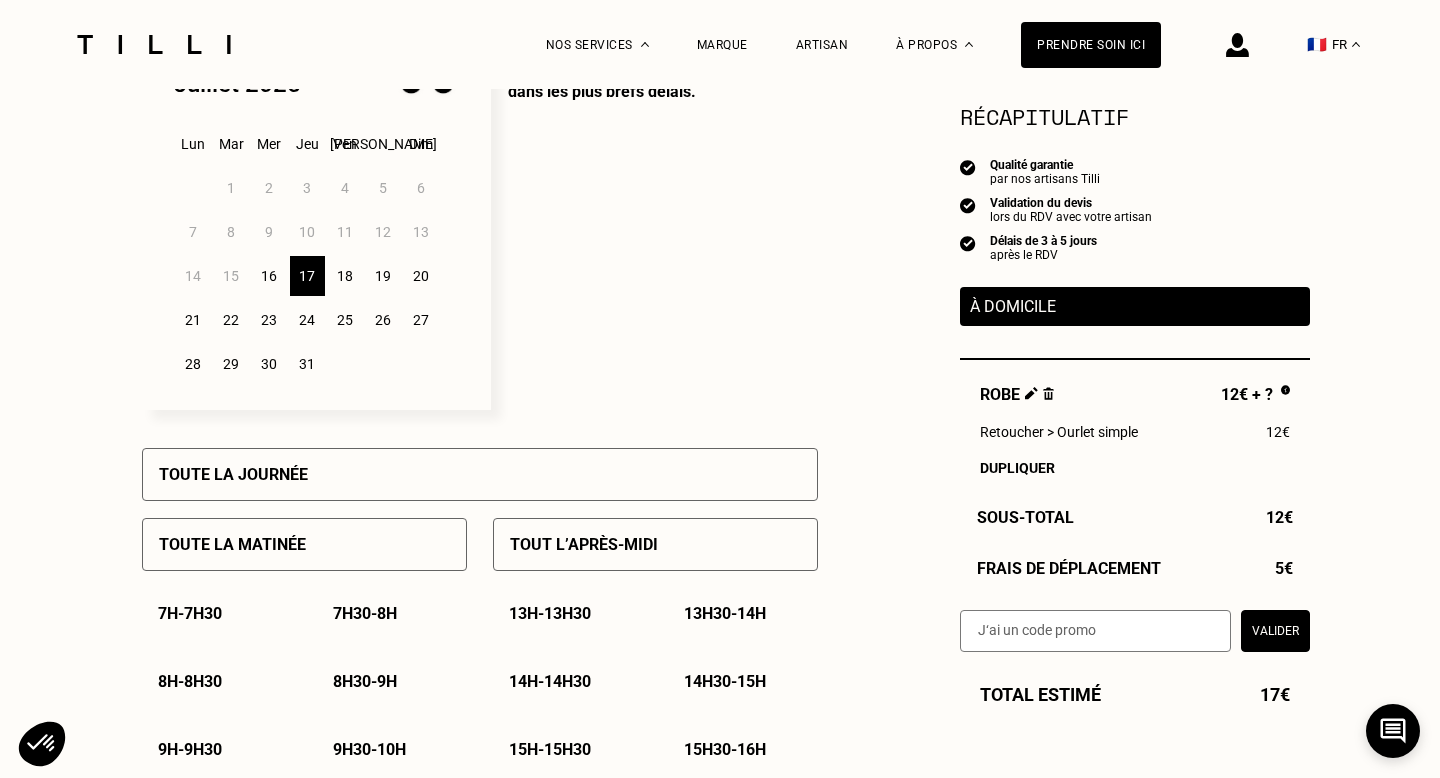 click on "Toute la journée" at bounding box center [480, 474] 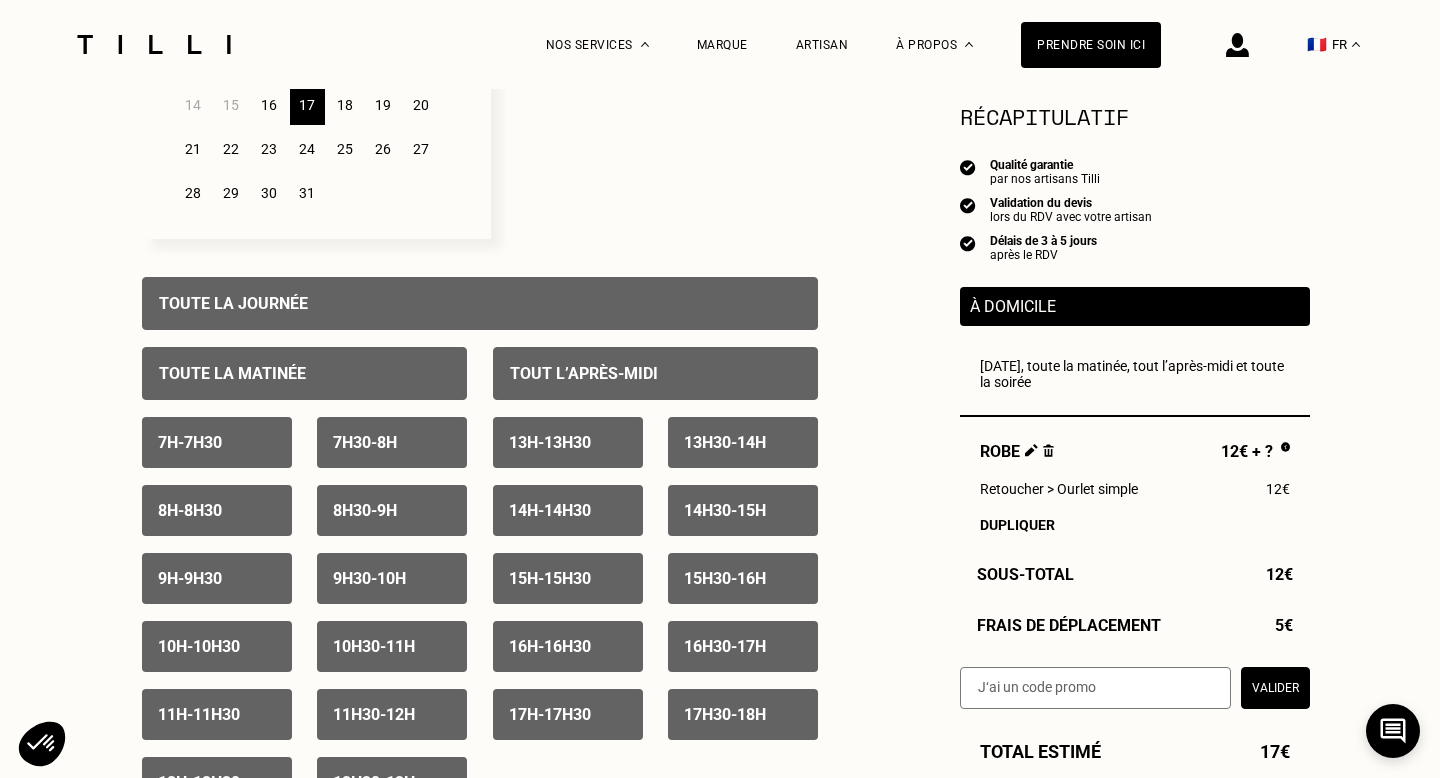 scroll, scrollTop: 737, scrollLeft: 0, axis: vertical 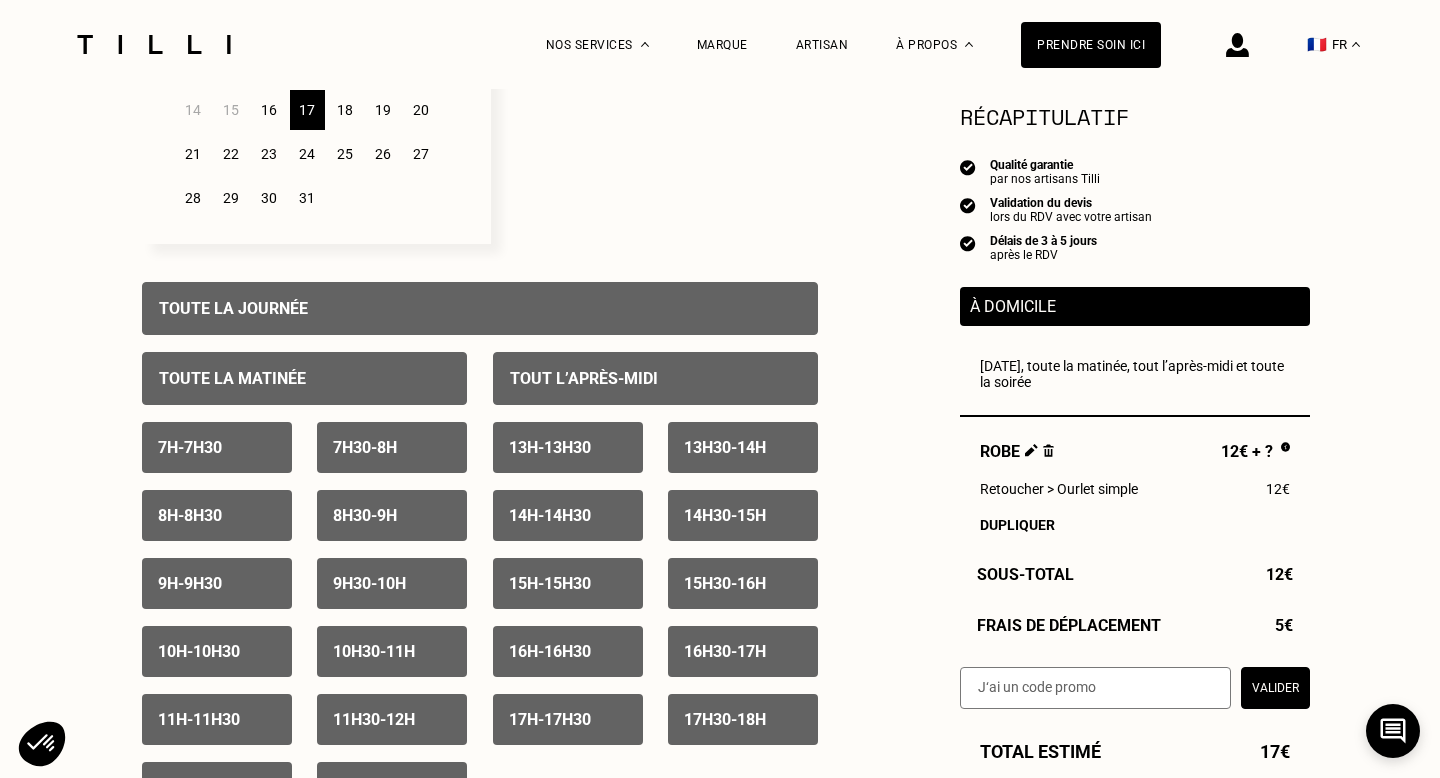 click on "Toute la journée" at bounding box center (480, 308) 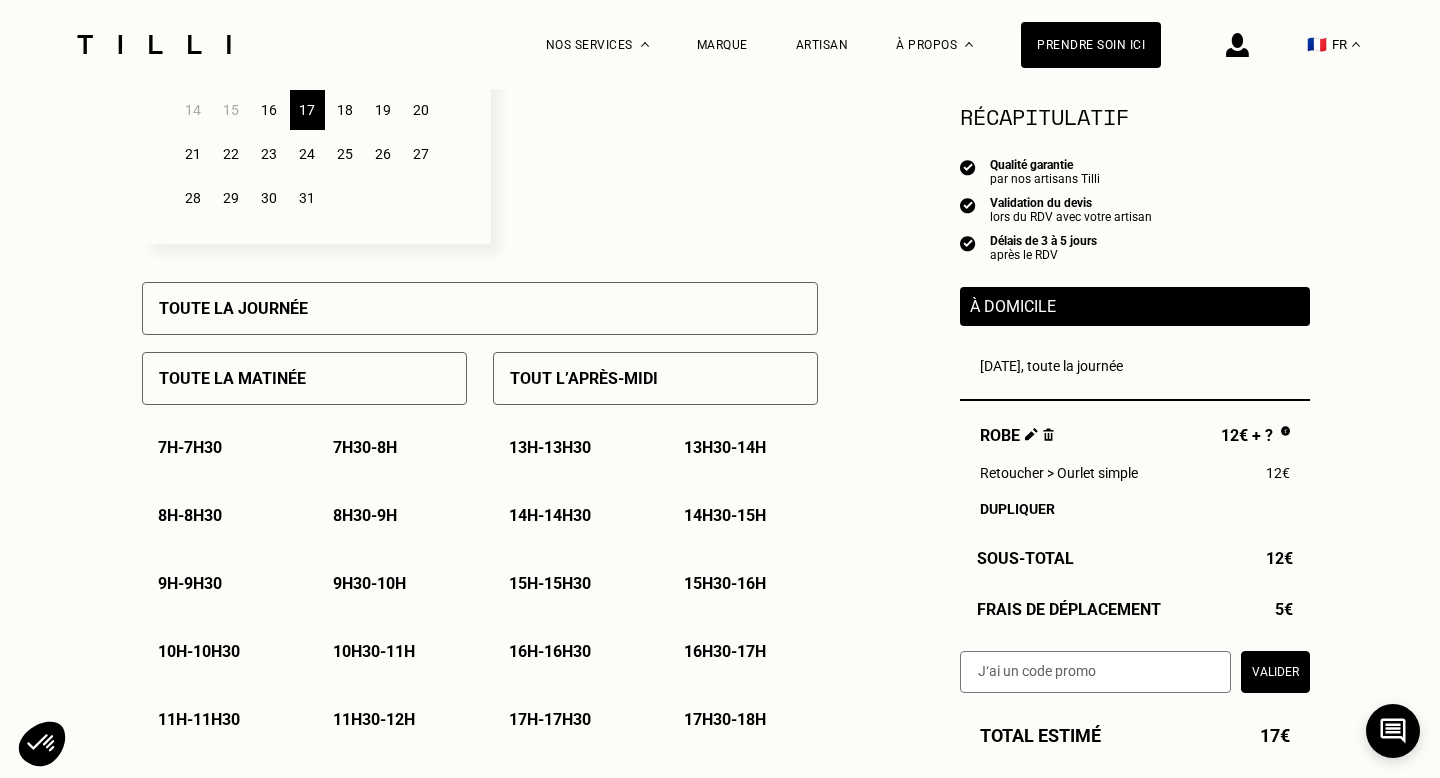 click on "Toute la journée" at bounding box center (480, 308) 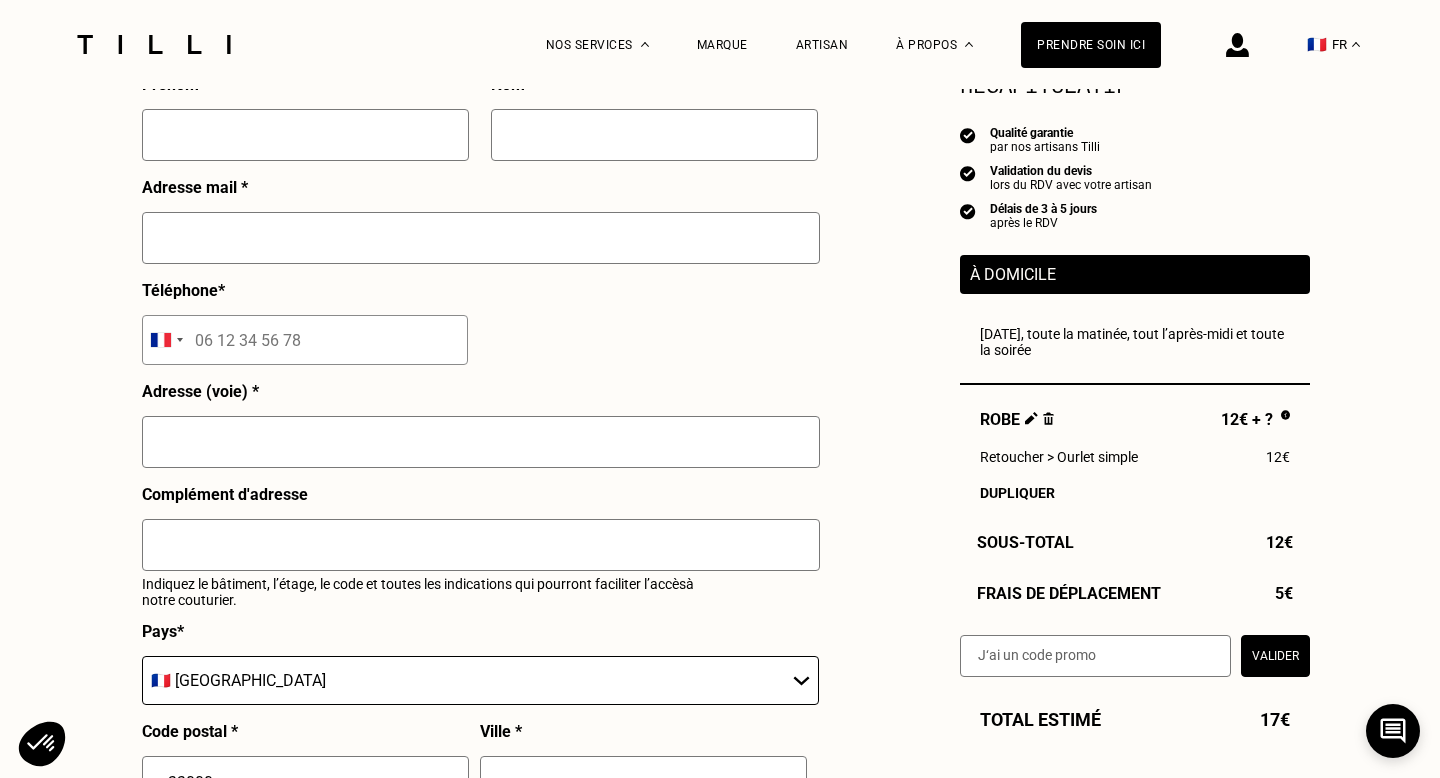 scroll, scrollTop: 1668, scrollLeft: 0, axis: vertical 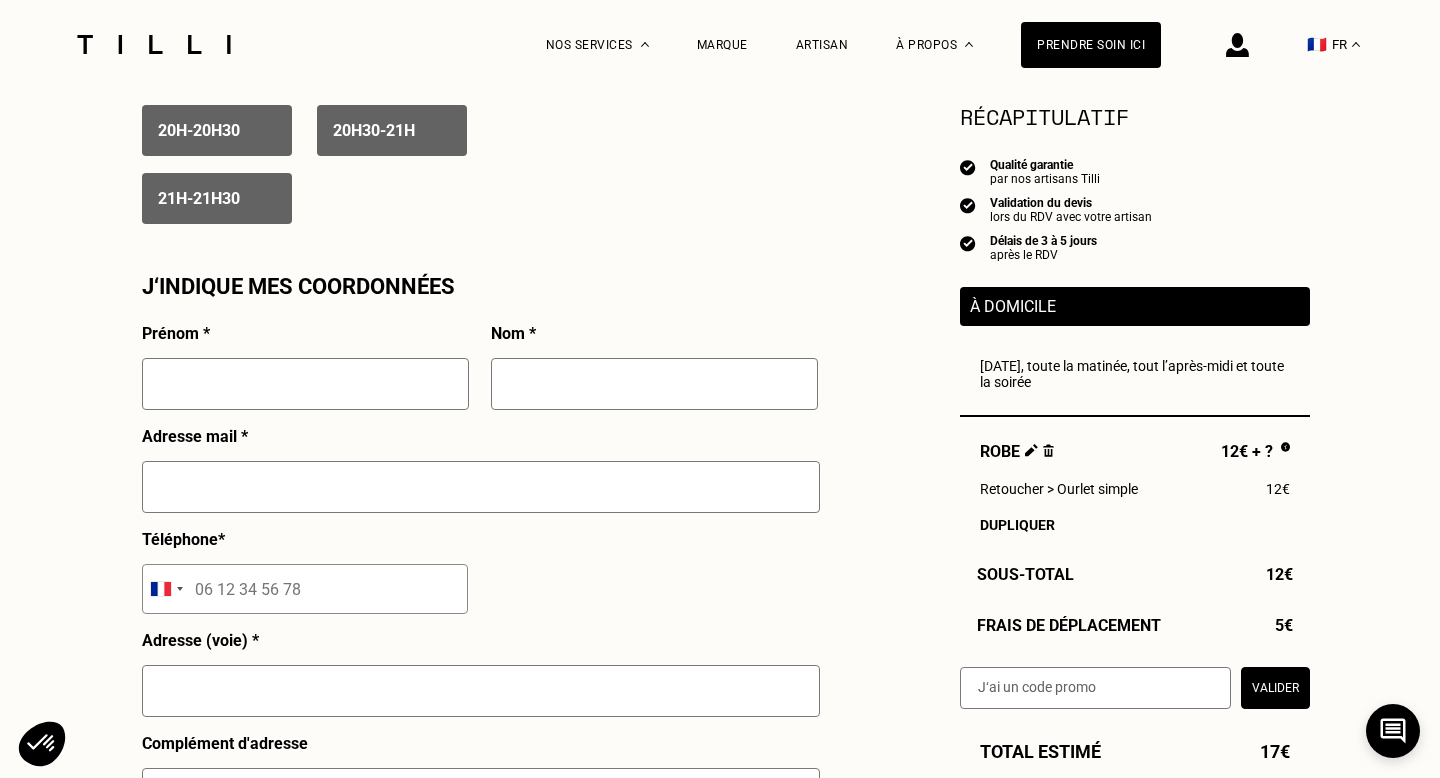 click at bounding box center (305, 384) 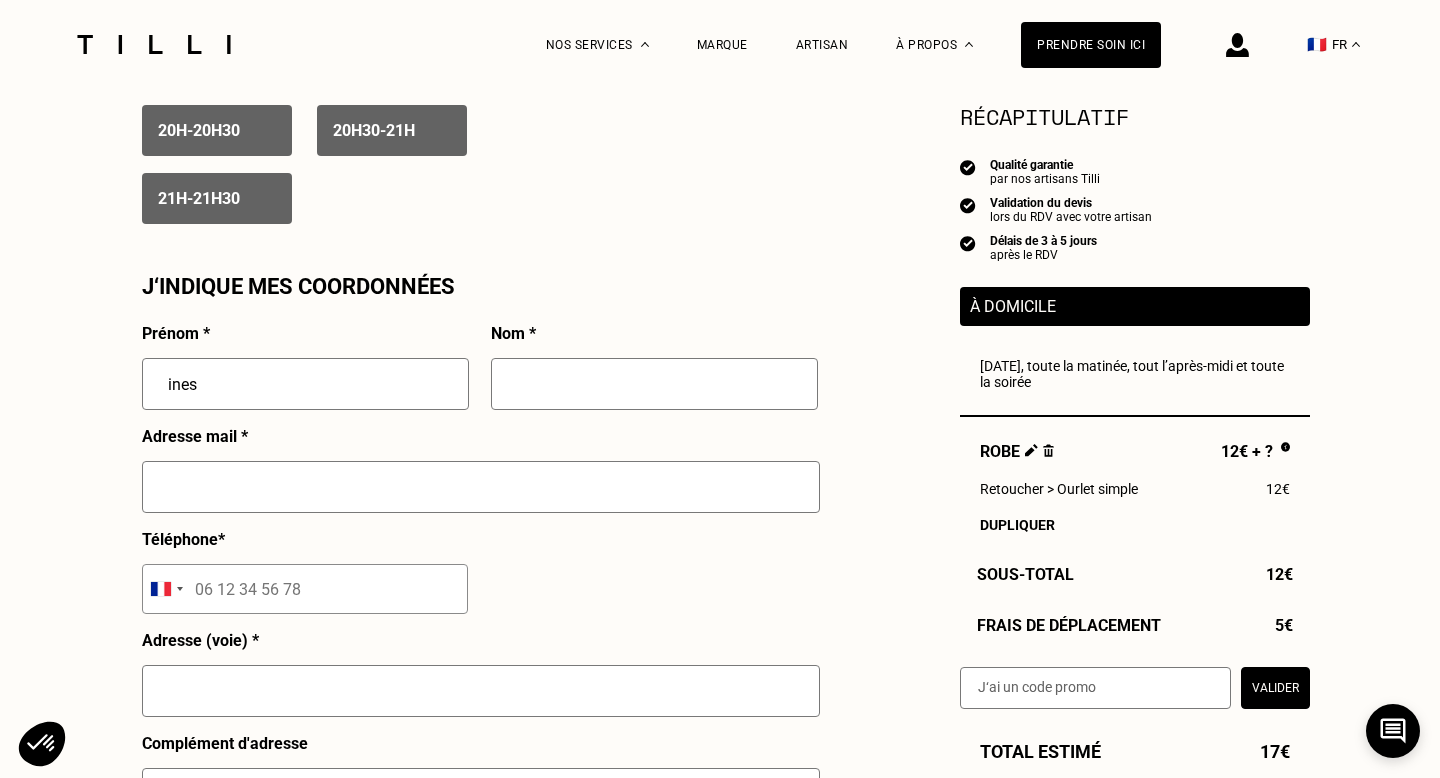 type on "cabrigniac" 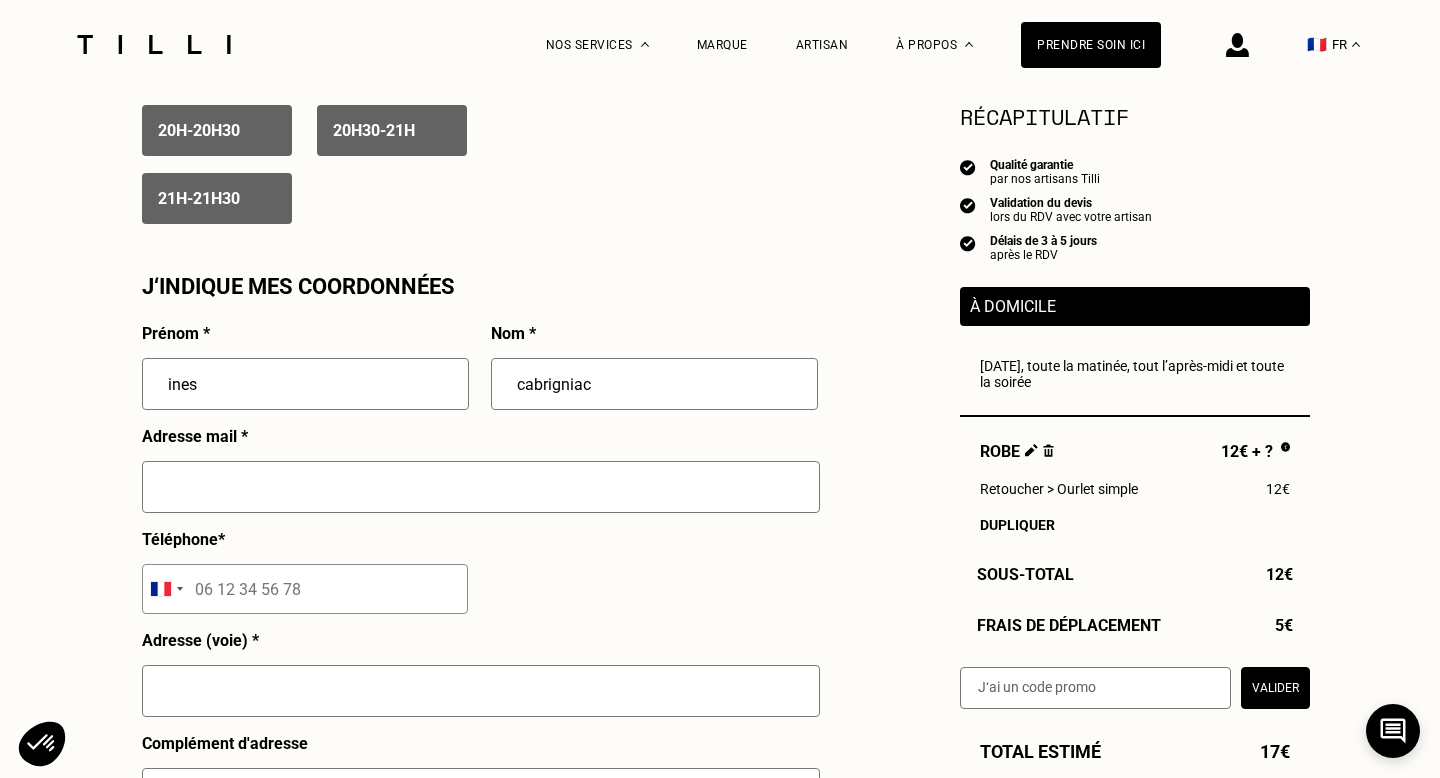 type on "07 66 04 22 83" 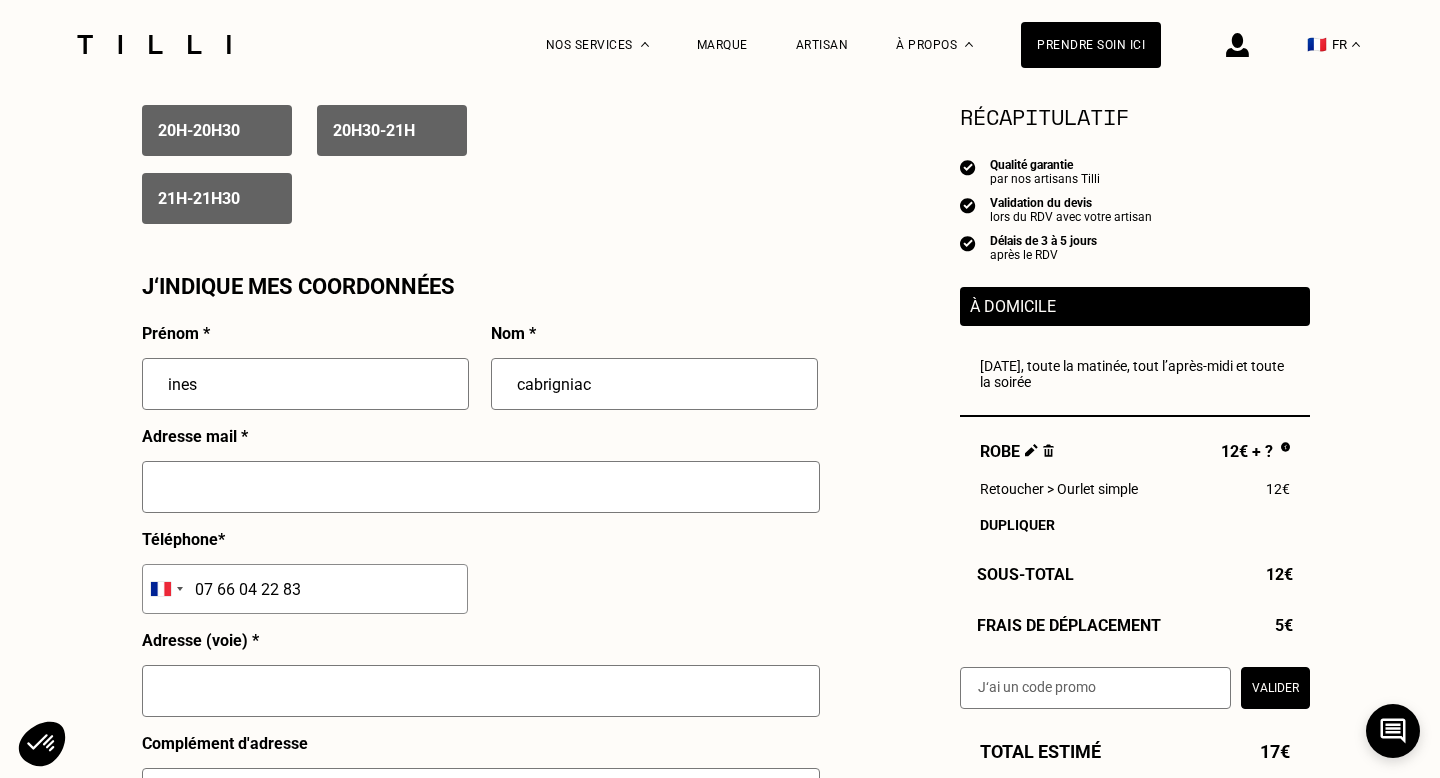 type on "[STREET_ADDRESS]" 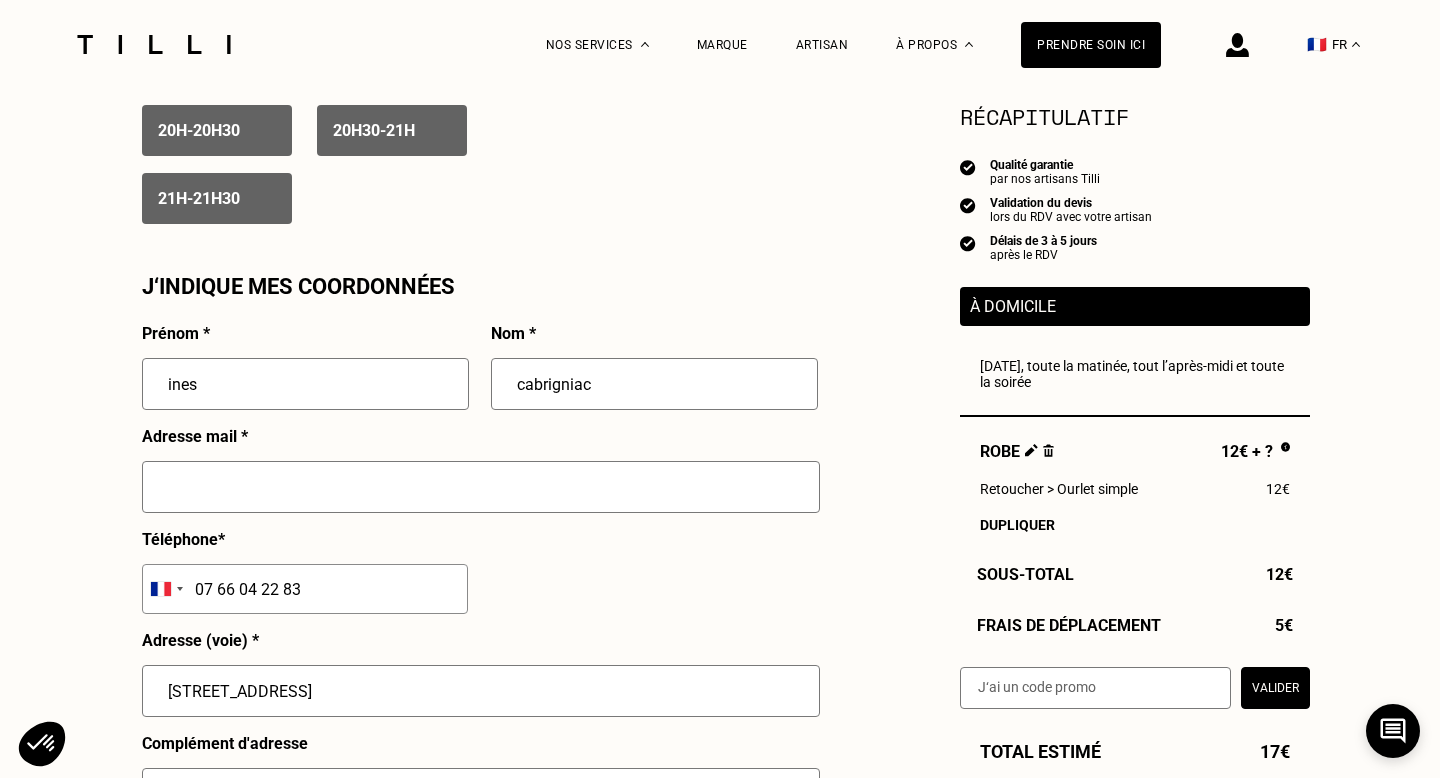 type on "appartement 33" 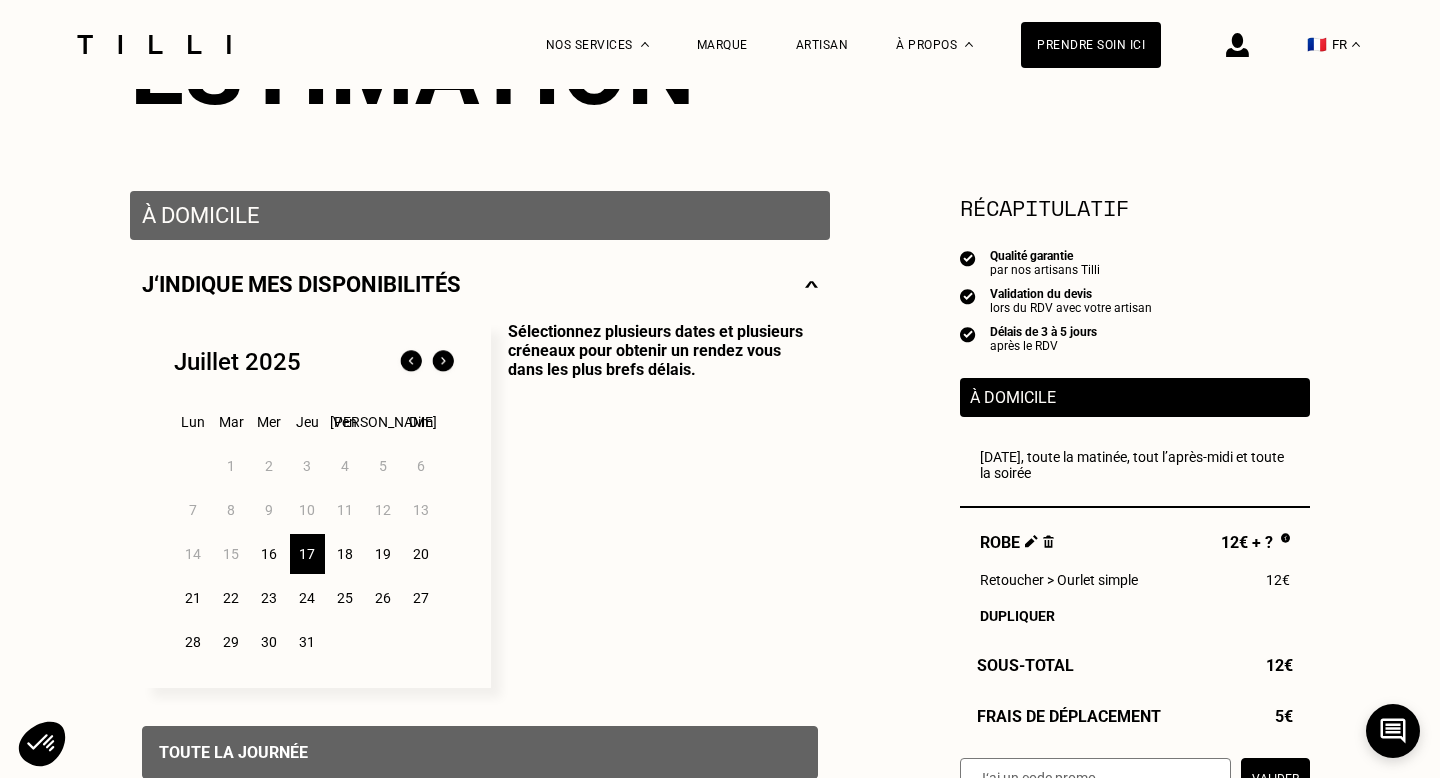 scroll, scrollTop: 0, scrollLeft: 0, axis: both 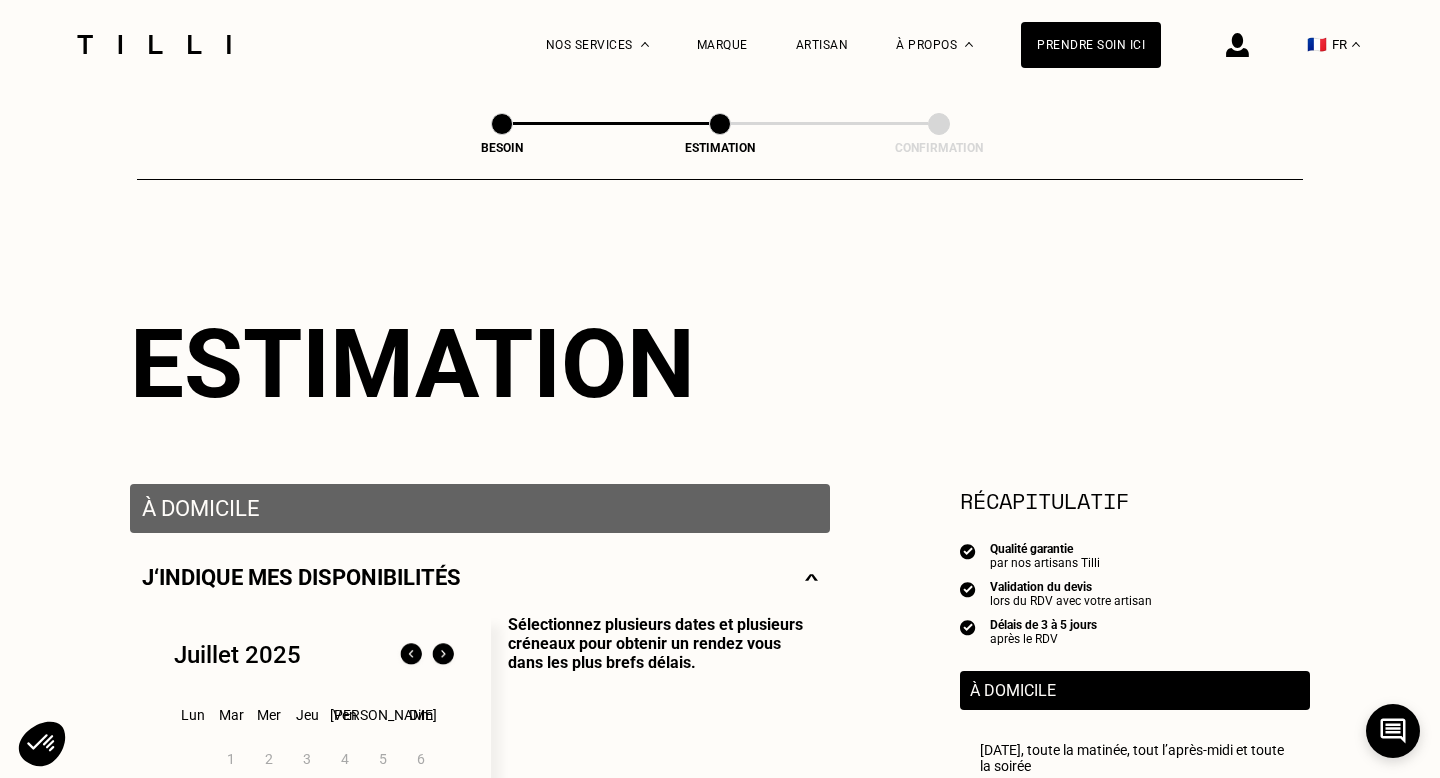 click at bounding box center (154, 44) 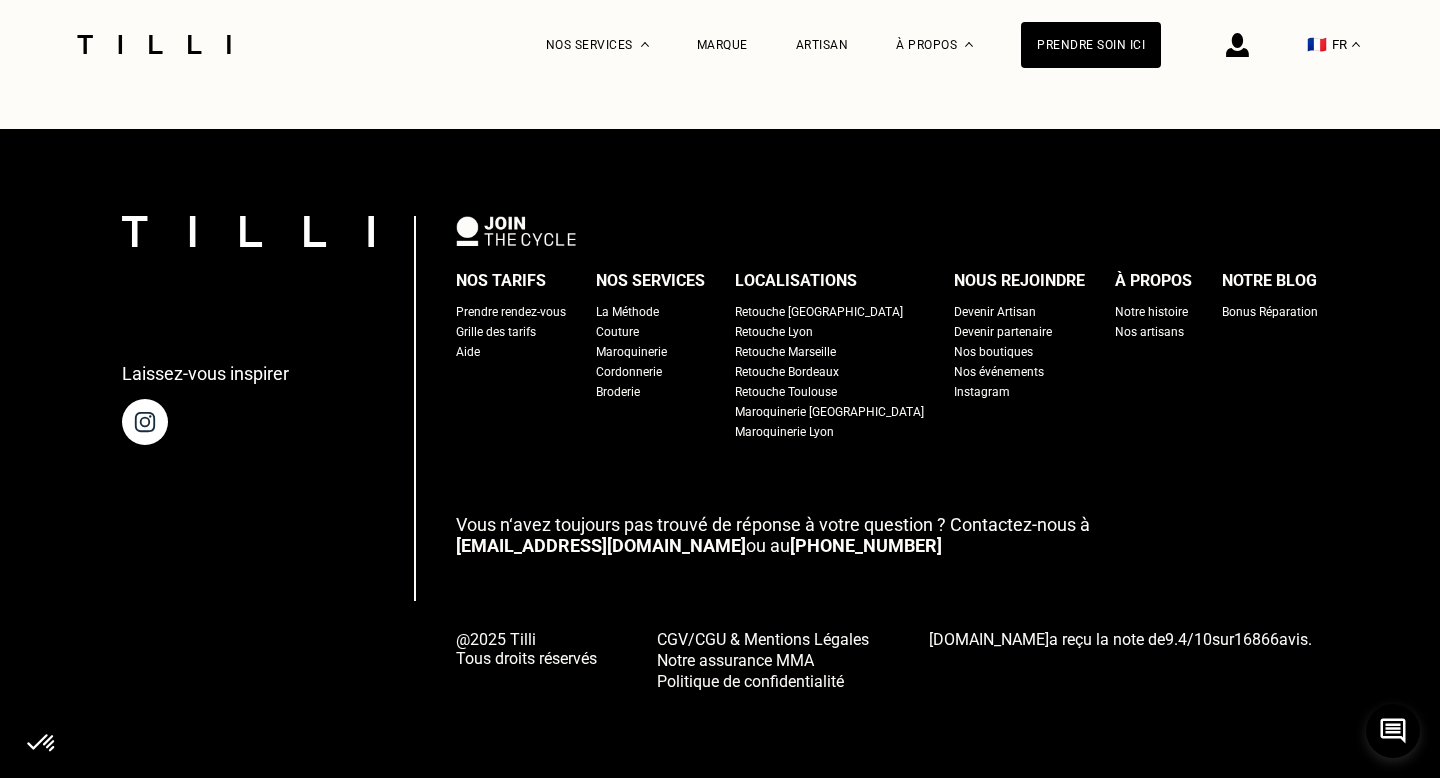 scroll, scrollTop: 5098, scrollLeft: 0, axis: vertical 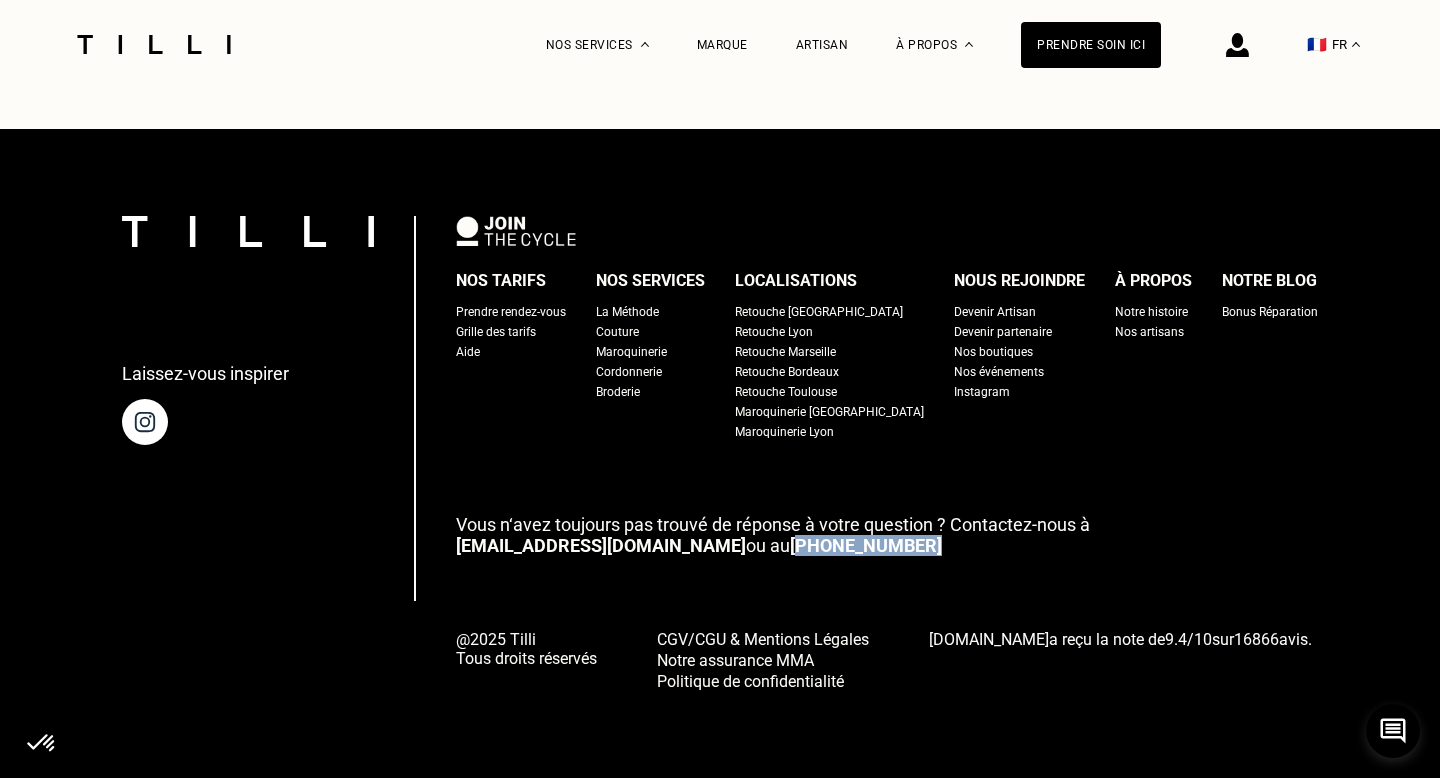 drag, startPoint x: 790, startPoint y: 551, endPoint x: 662, endPoint y: 551, distance: 128 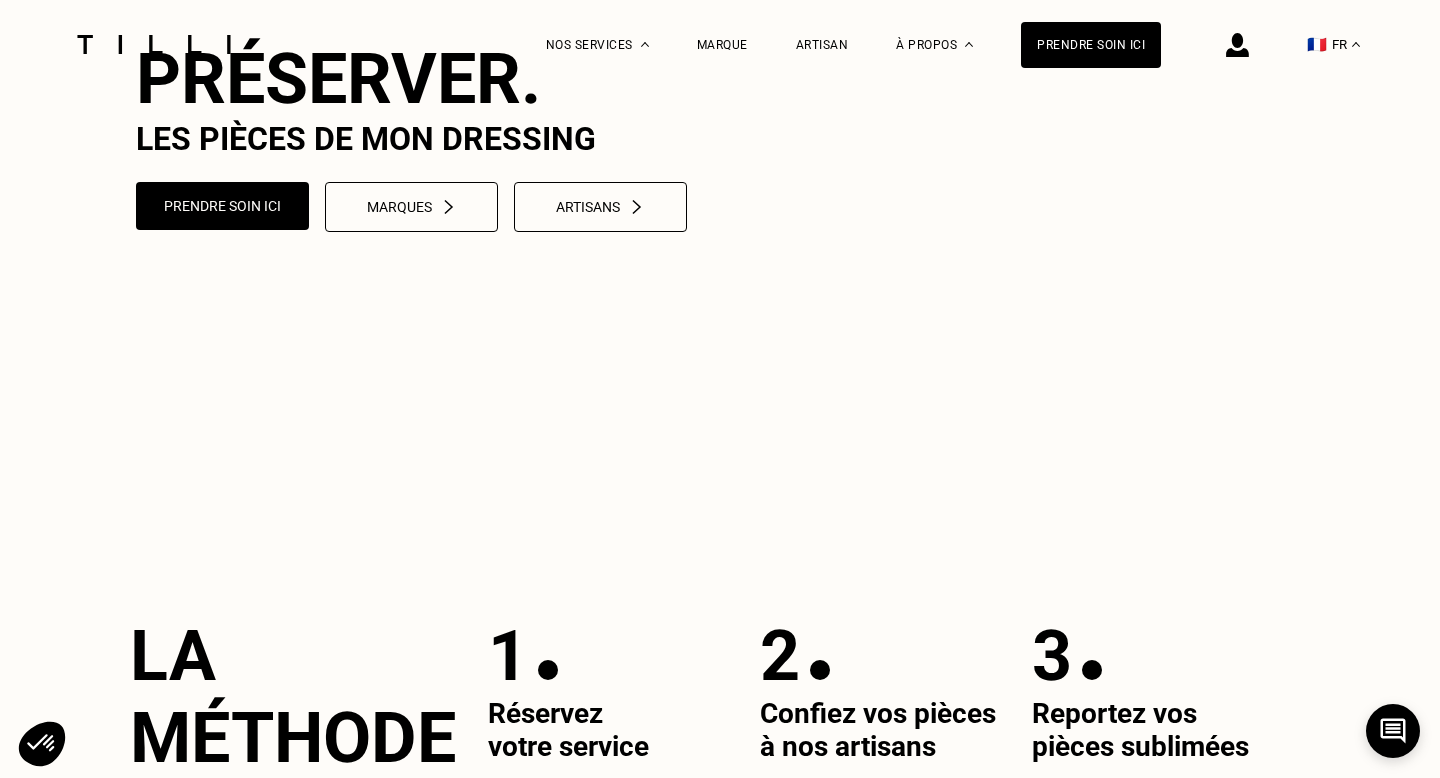 scroll, scrollTop: 0, scrollLeft: 0, axis: both 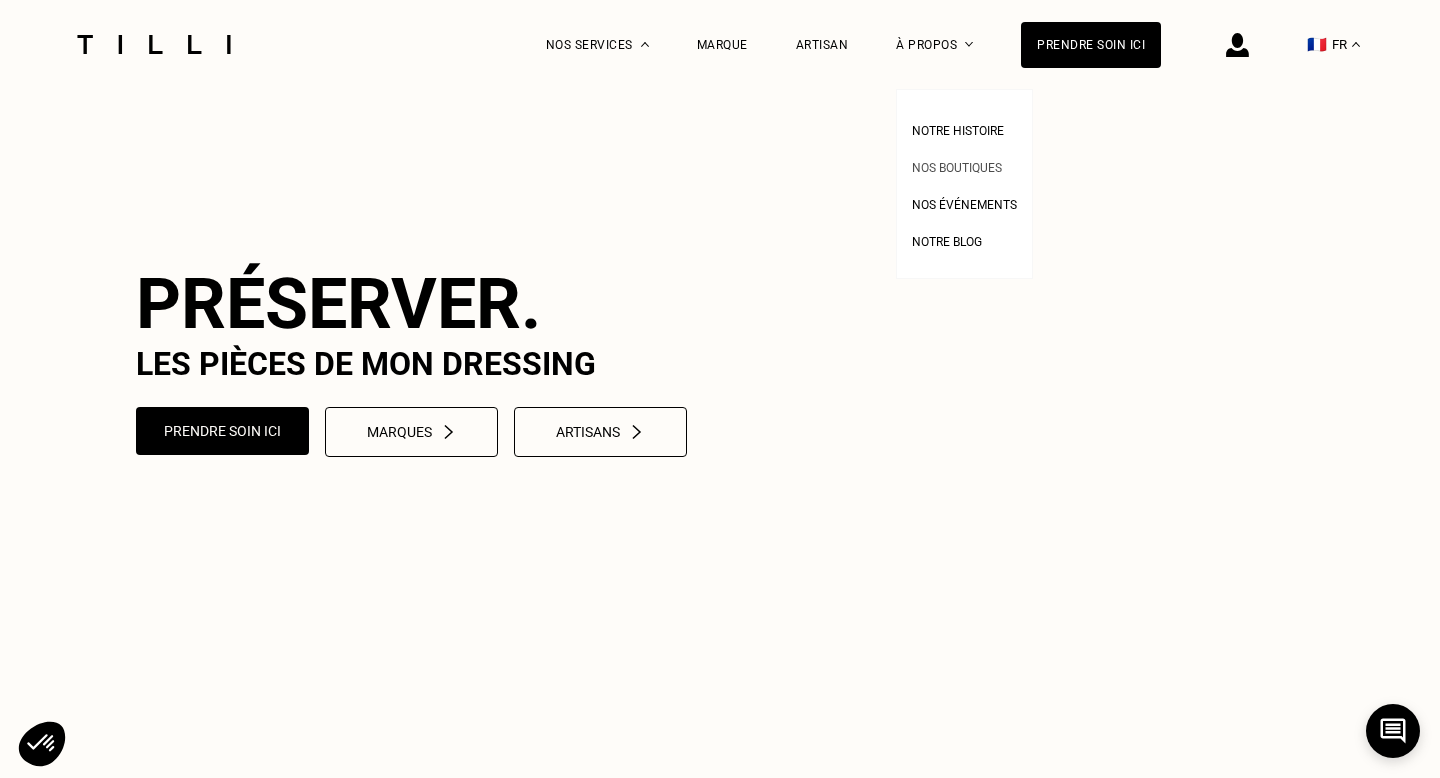 click on "Nos boutiques" at bounding box center [957, 168] 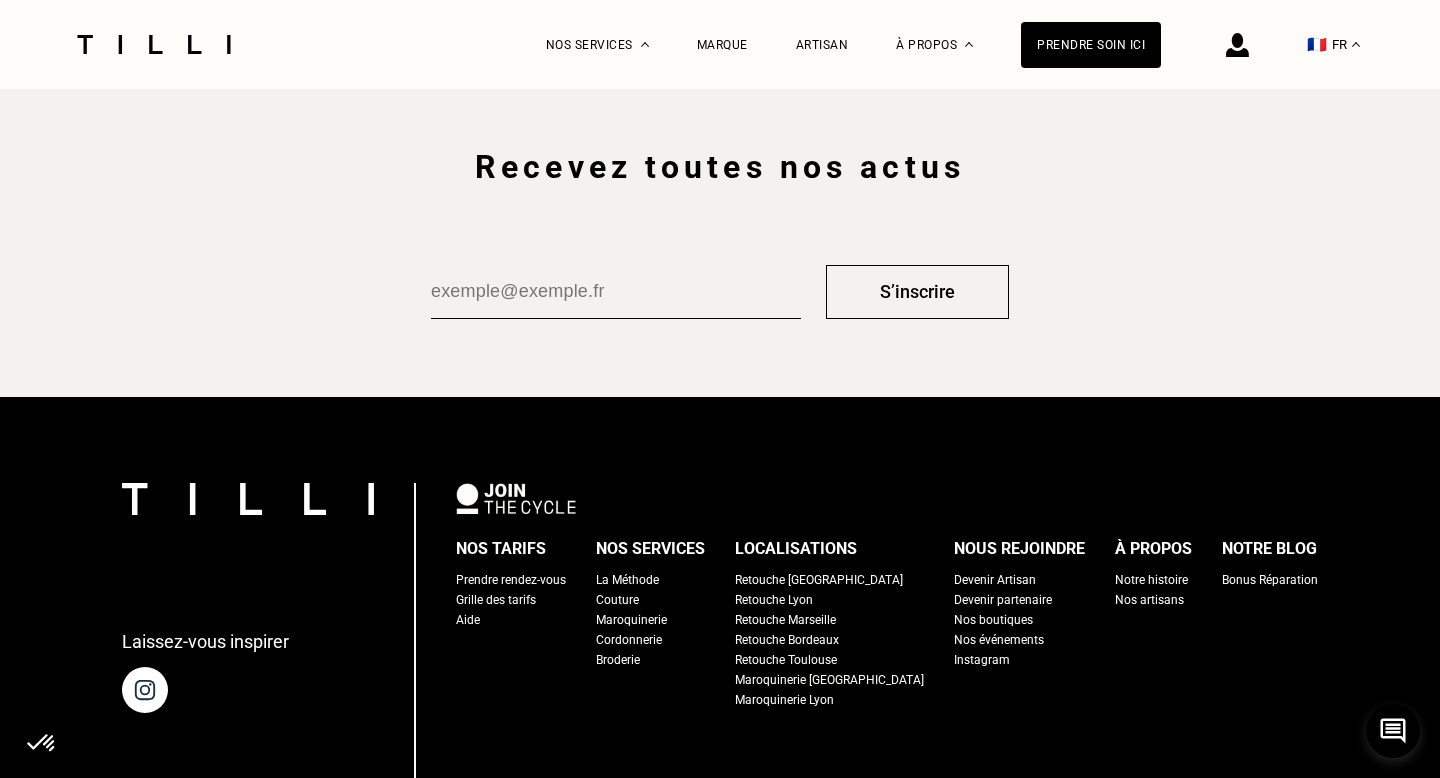 scroll, scrollTop: 3391, scrollLeft: 0, axis: vertical 